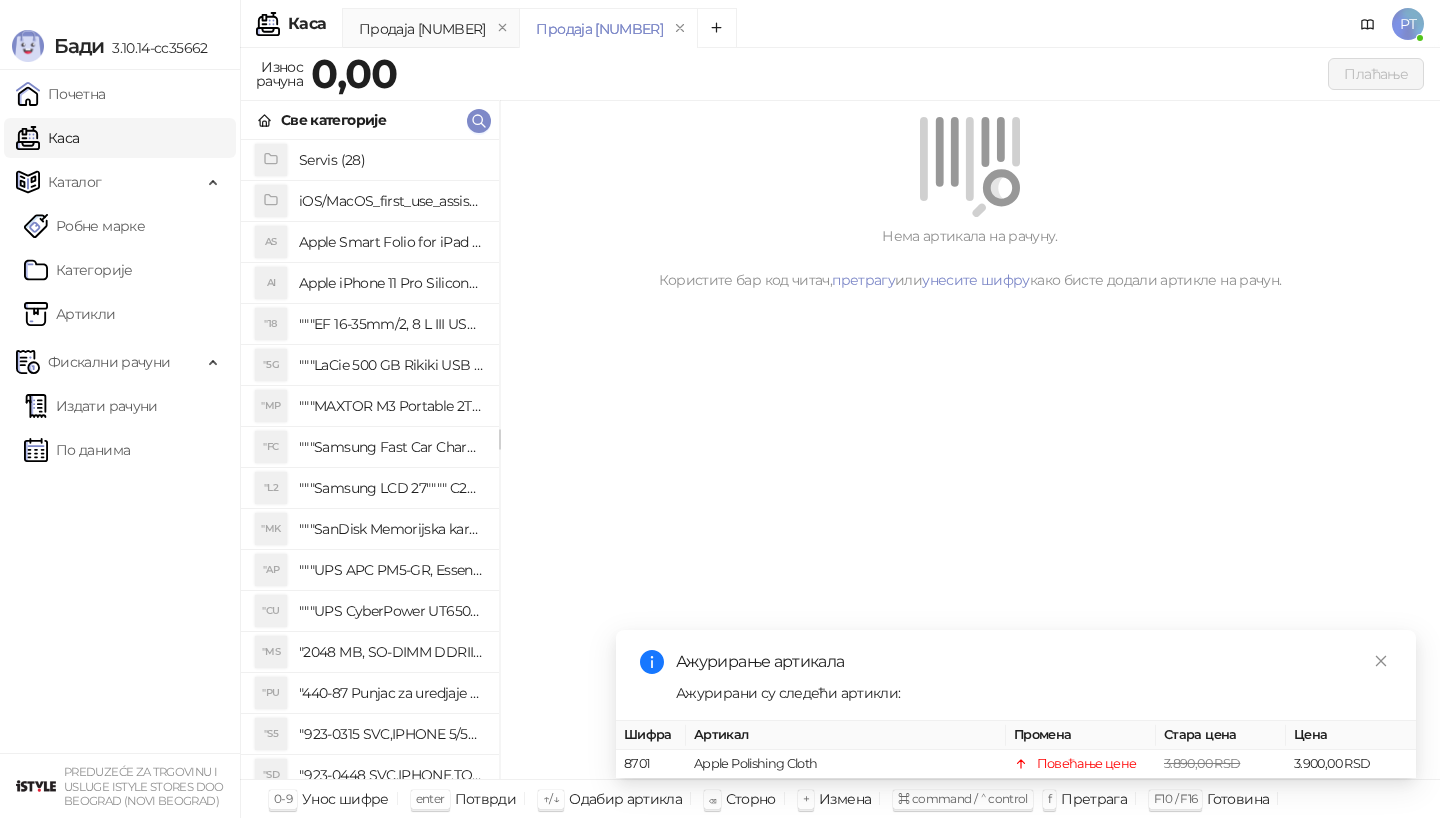click 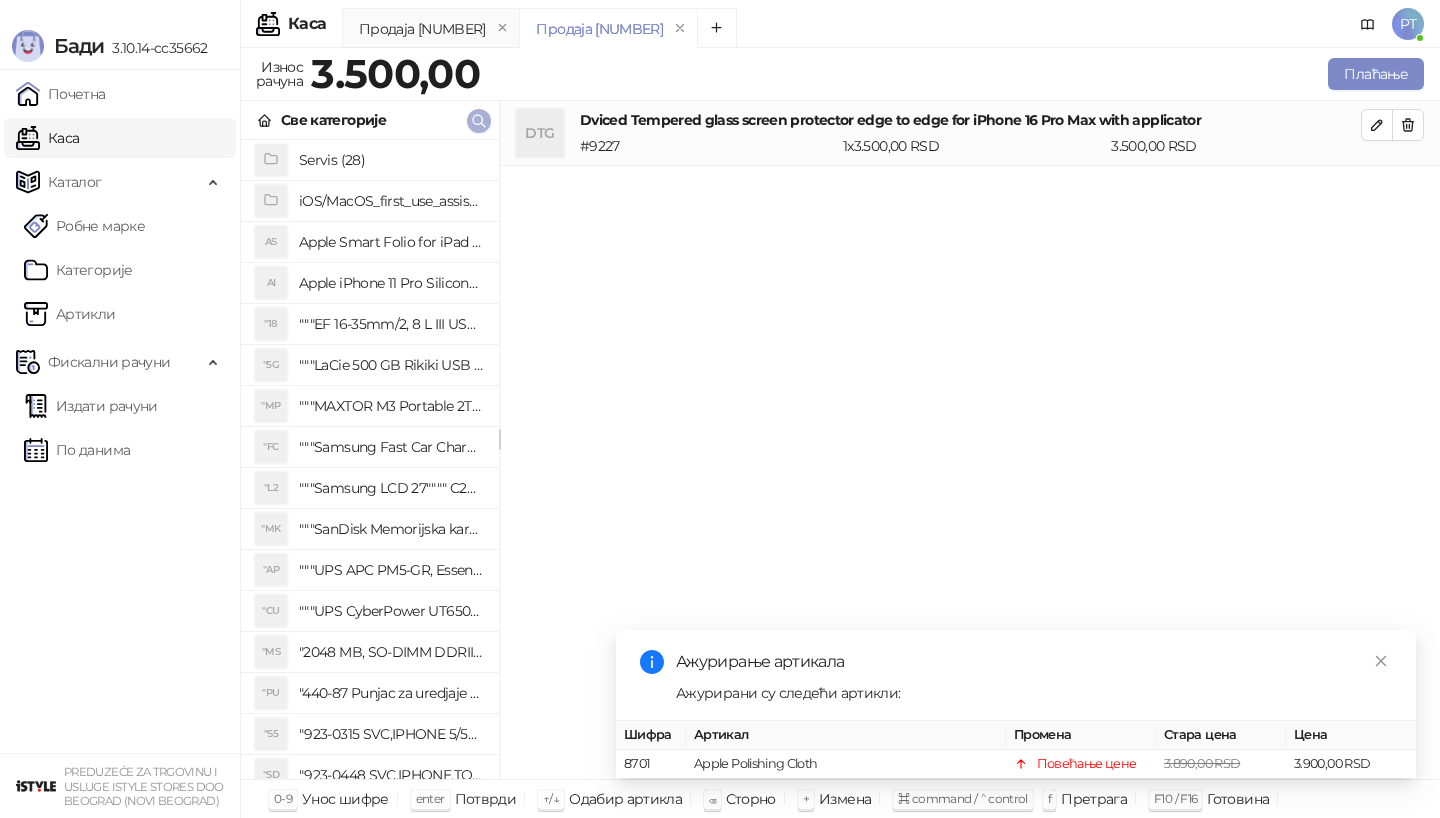 click 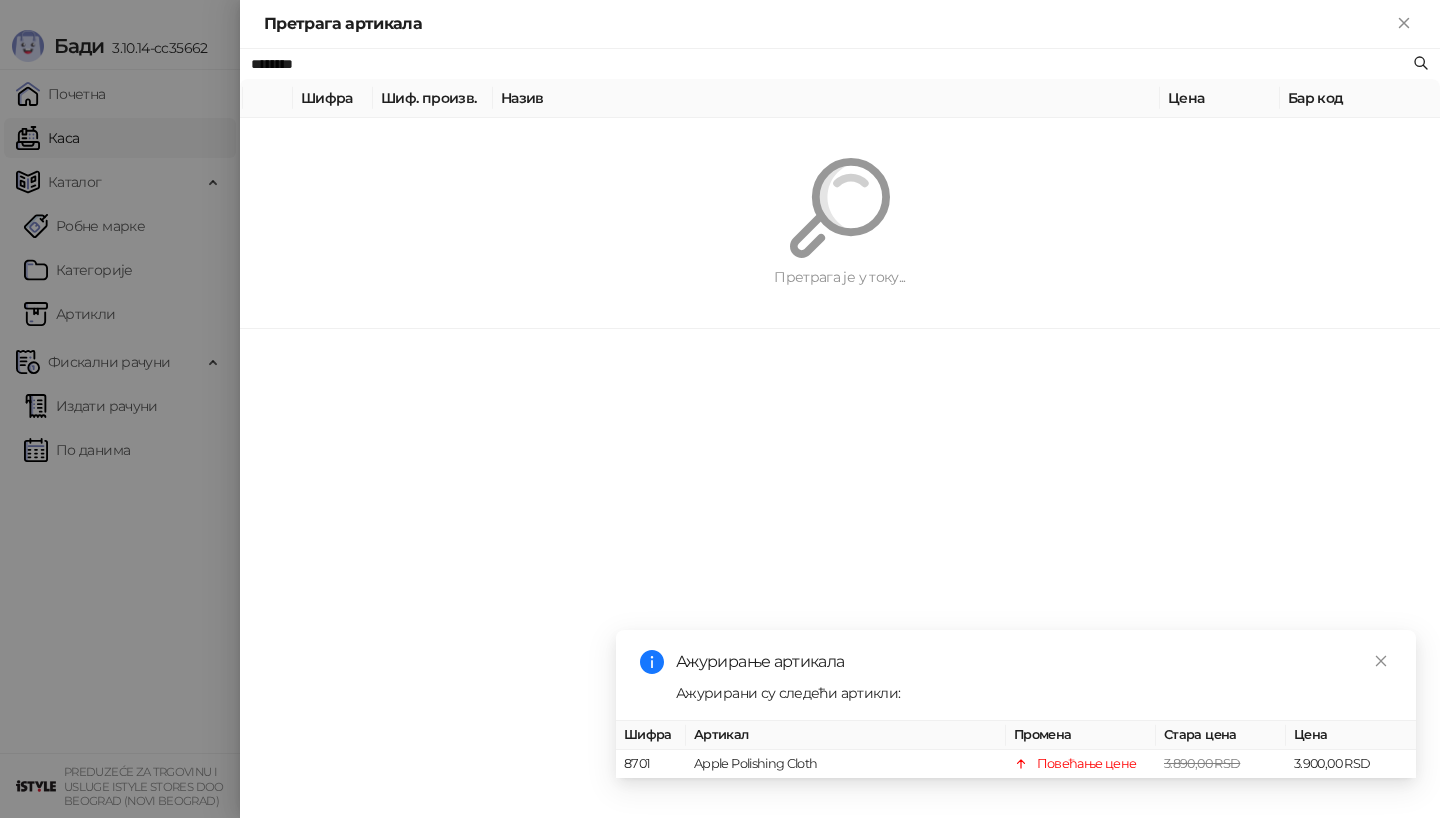 paste on "**********" 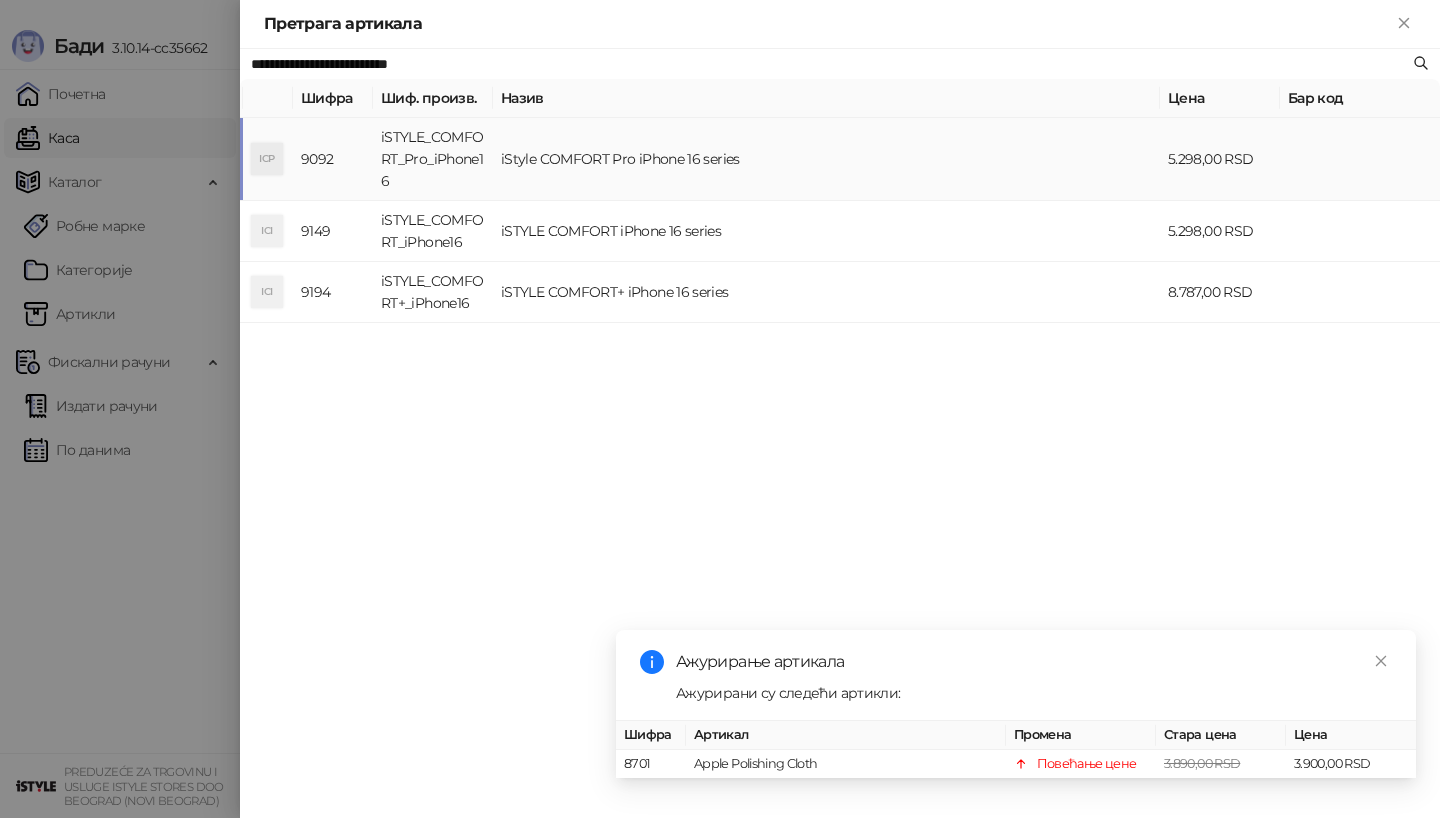 type on "**********" 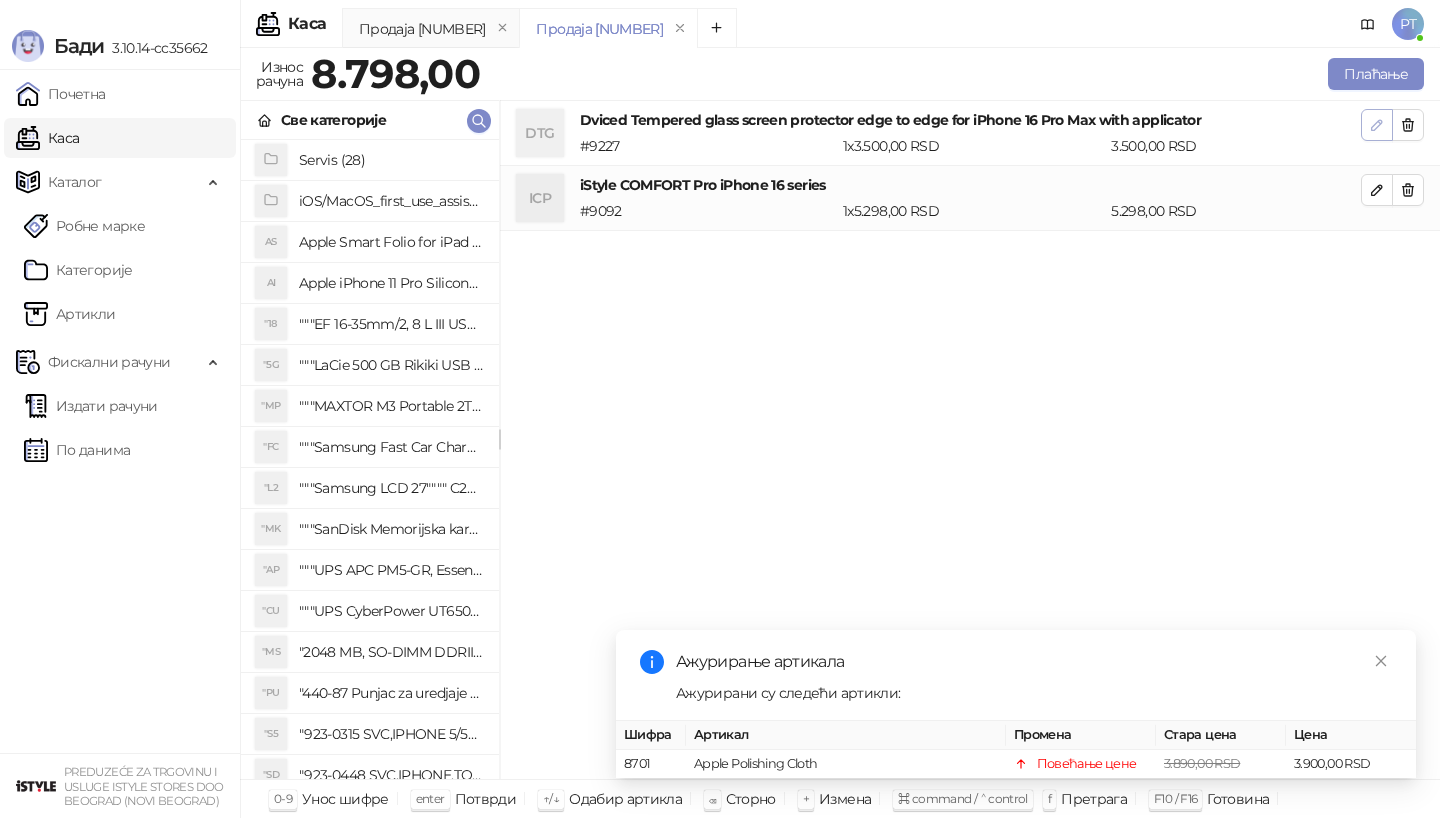 click 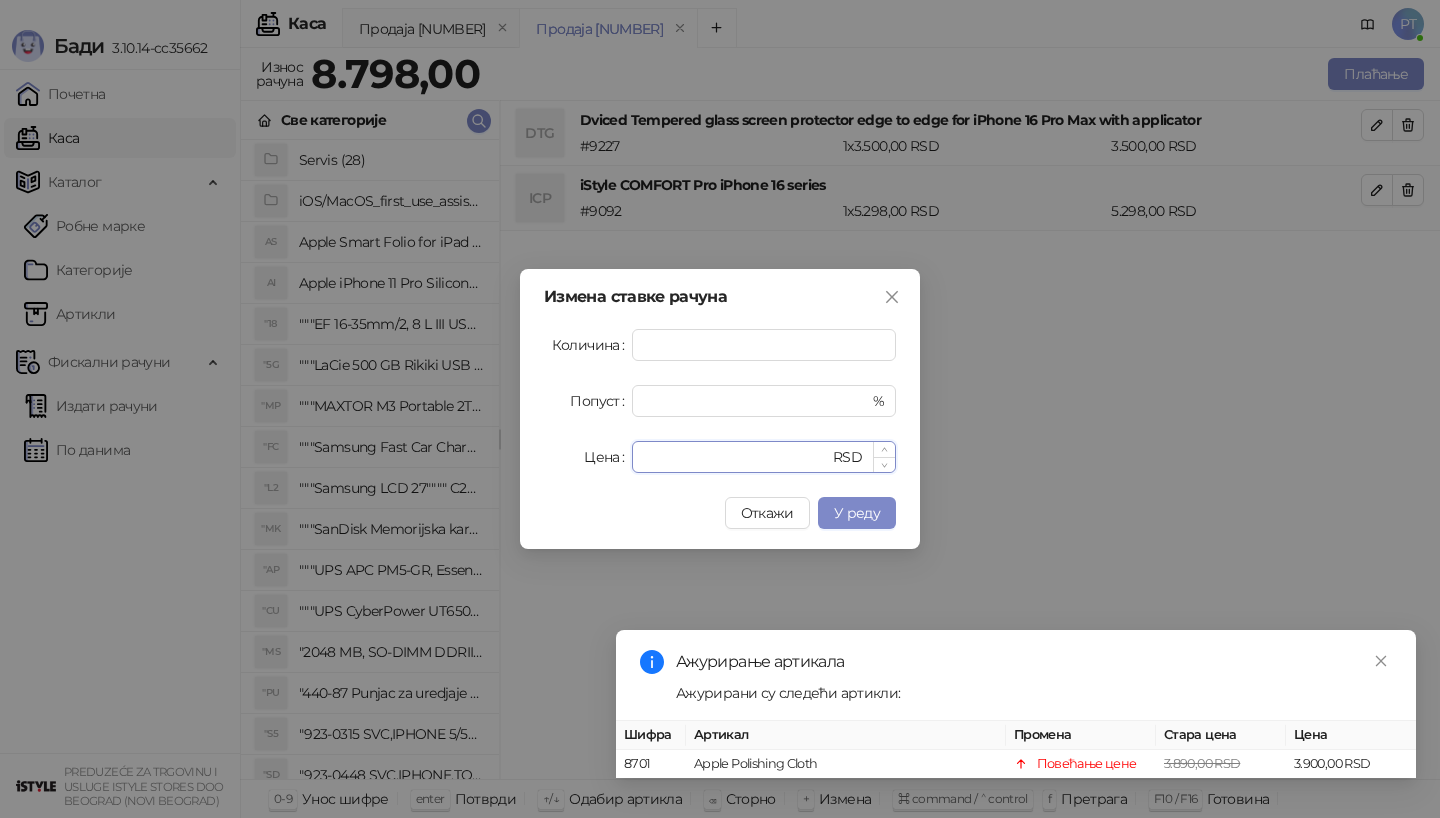 click on "****" at bounding box center (736, 457) 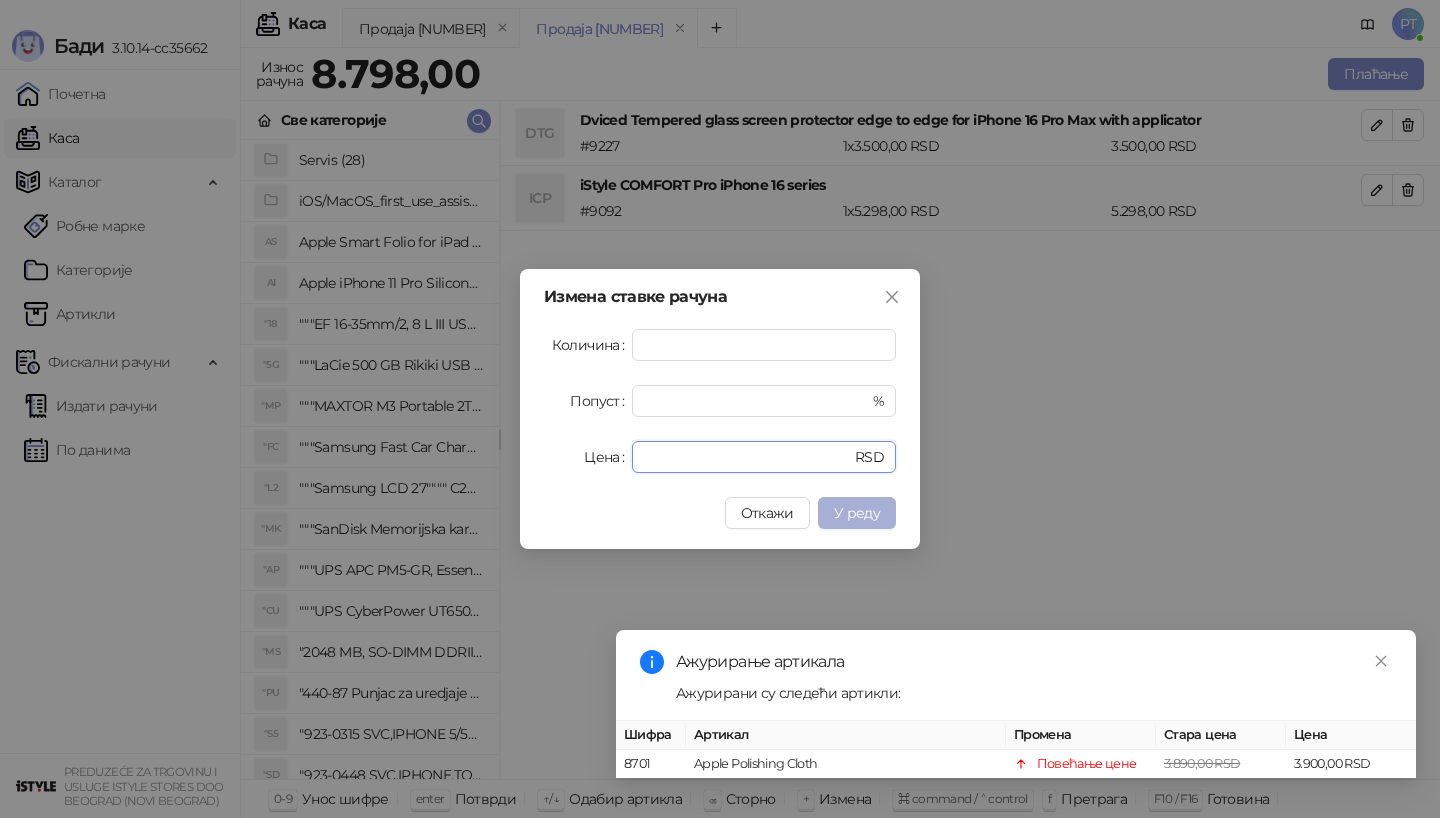 type on "*" 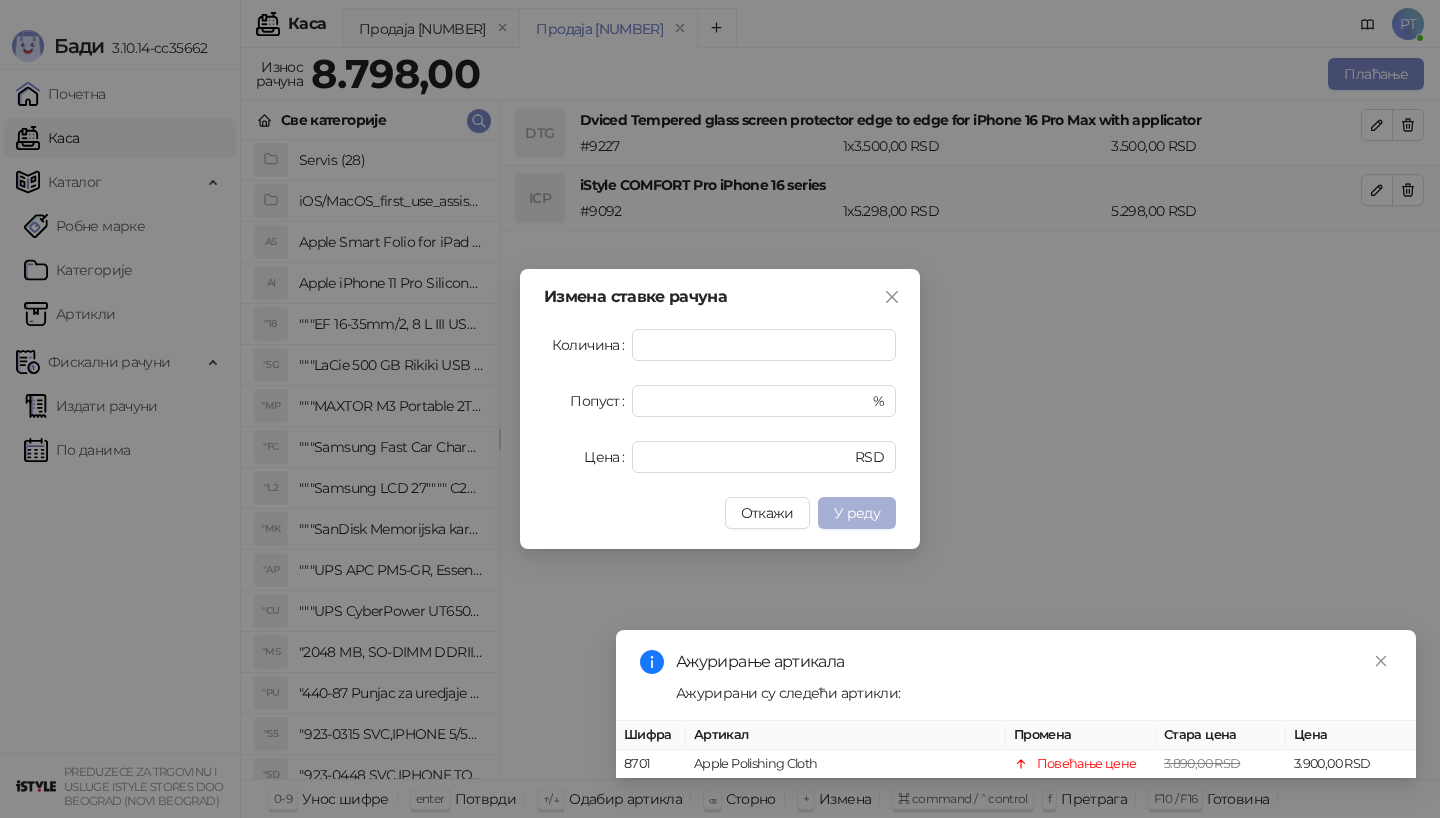 click on "У реду" at bounding box center [857, 513] 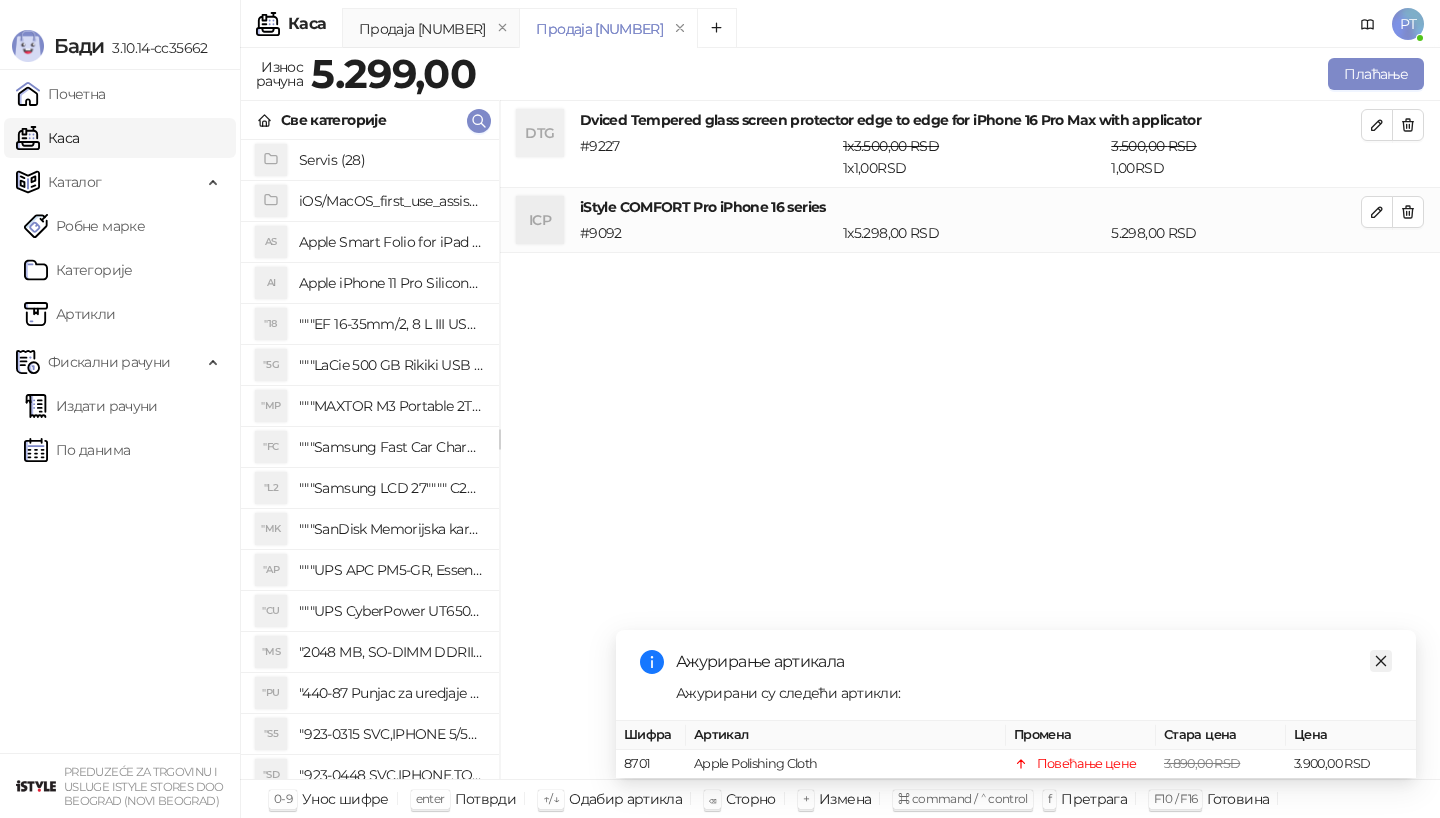 click 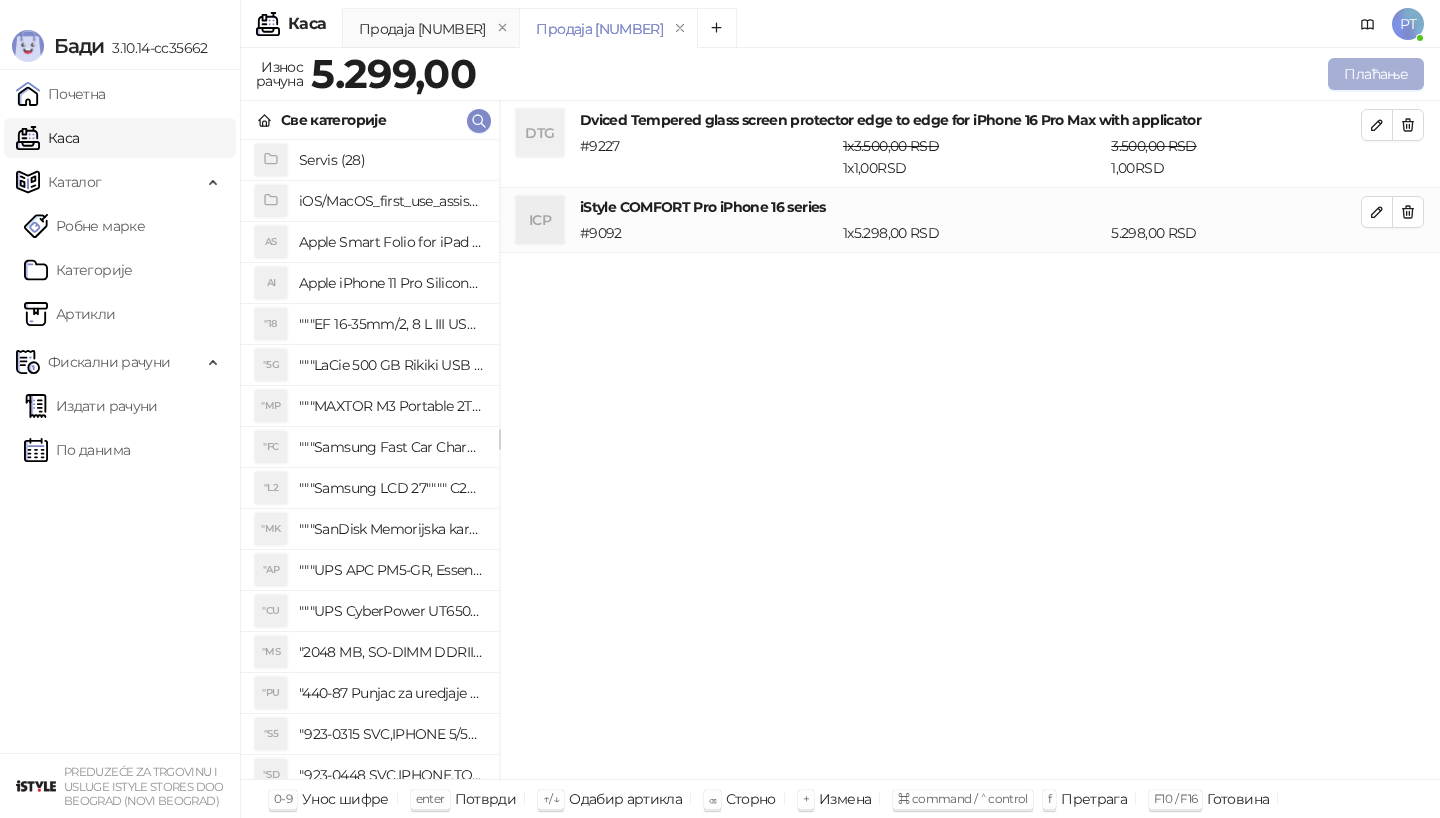 click on "Плаћање" at bounding box center [1376, 74] 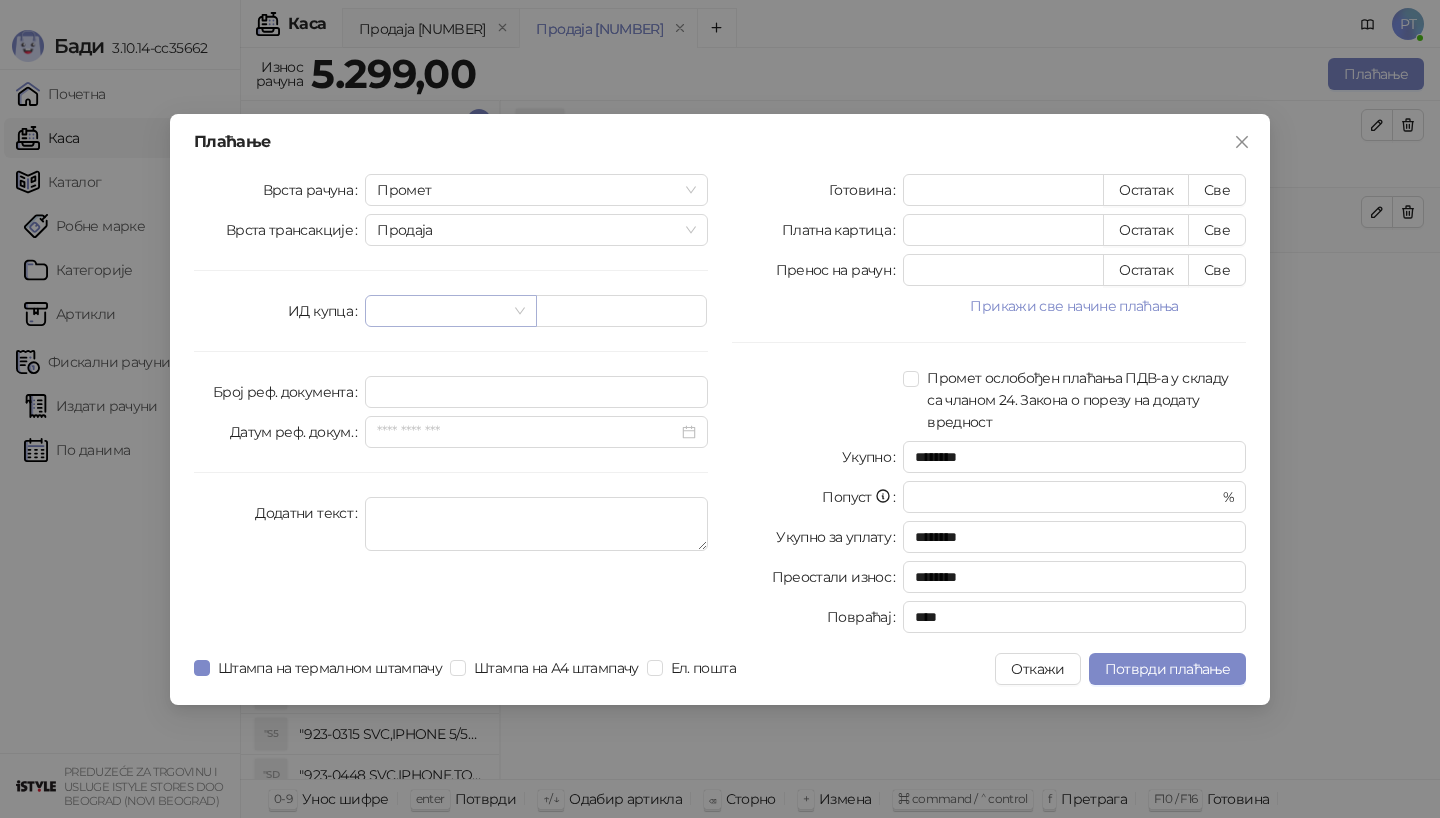 click at bounding box center [450, 311] 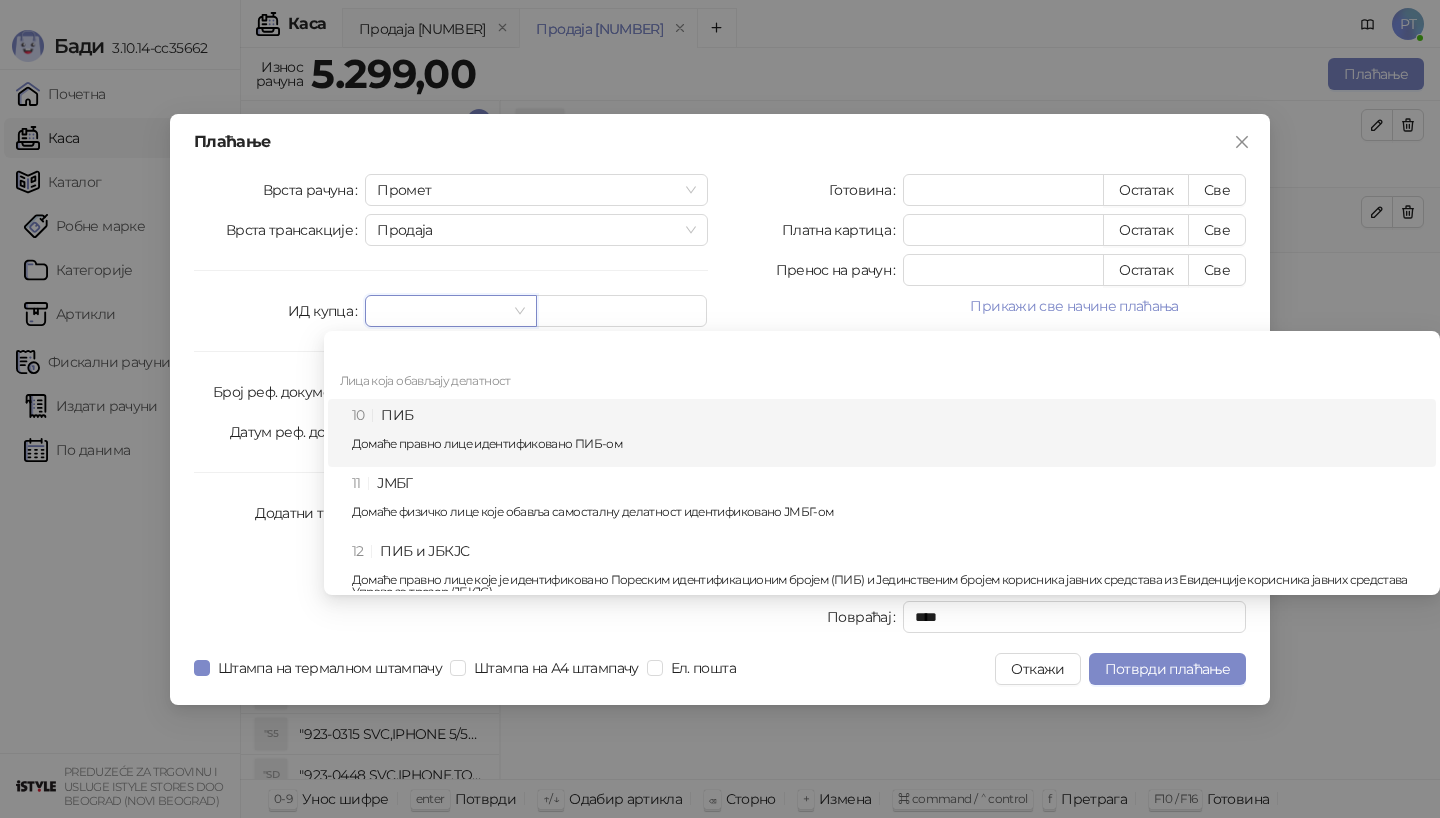 click on "Домаће правно лице идентификовано ПИБ-ом" at bounding box center [888, 444] 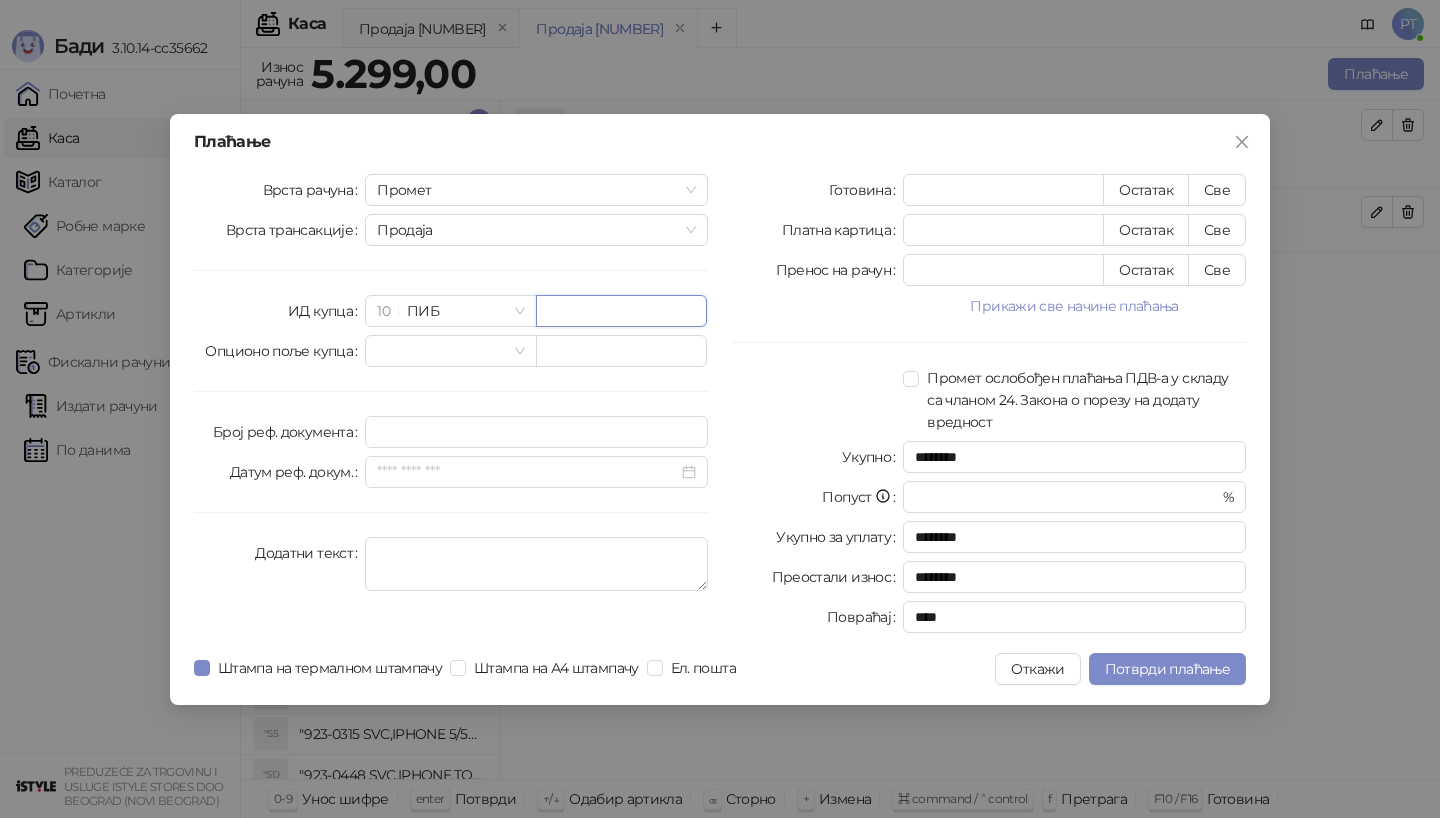 paste on "*********" 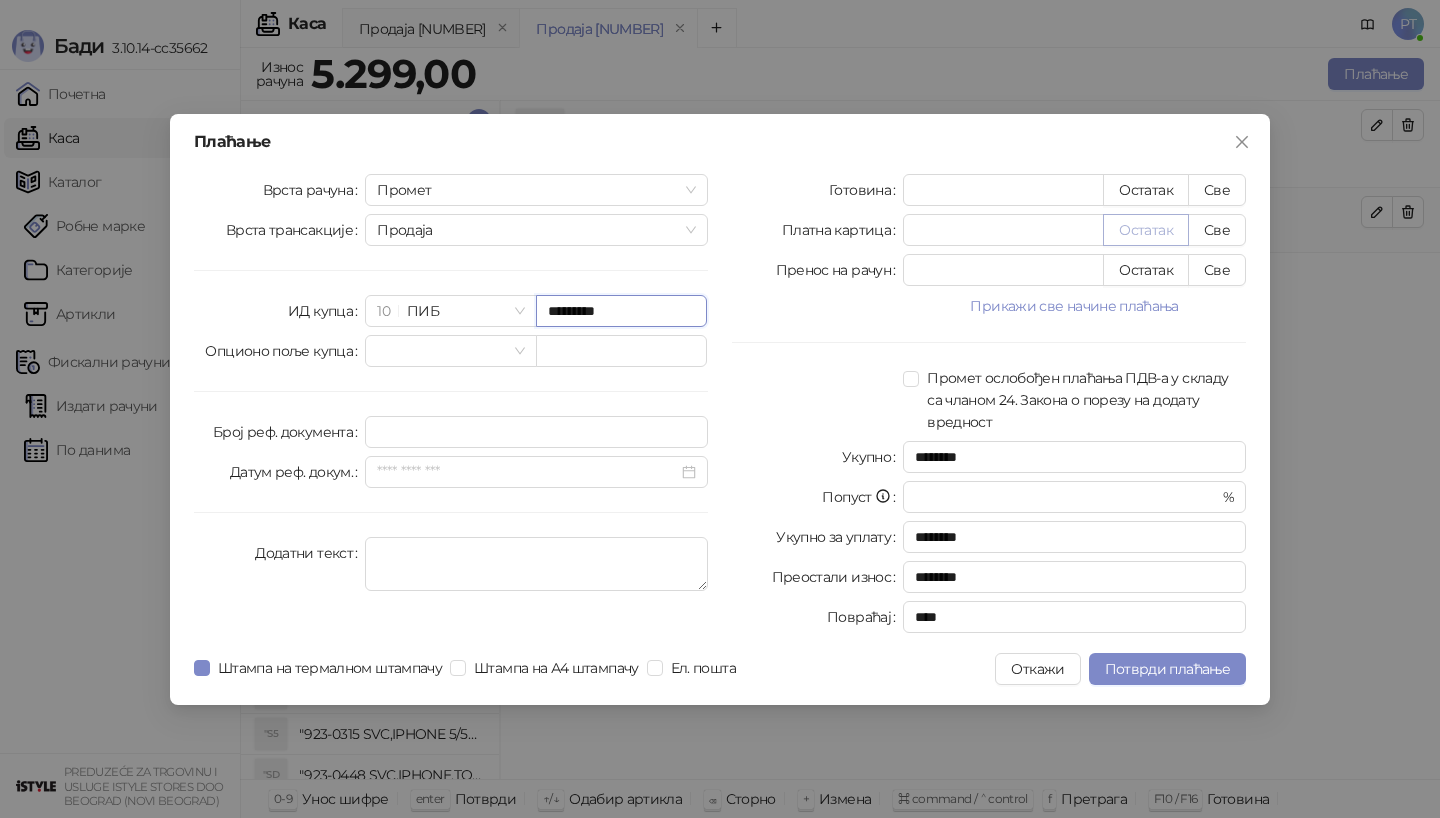 type on "*********" 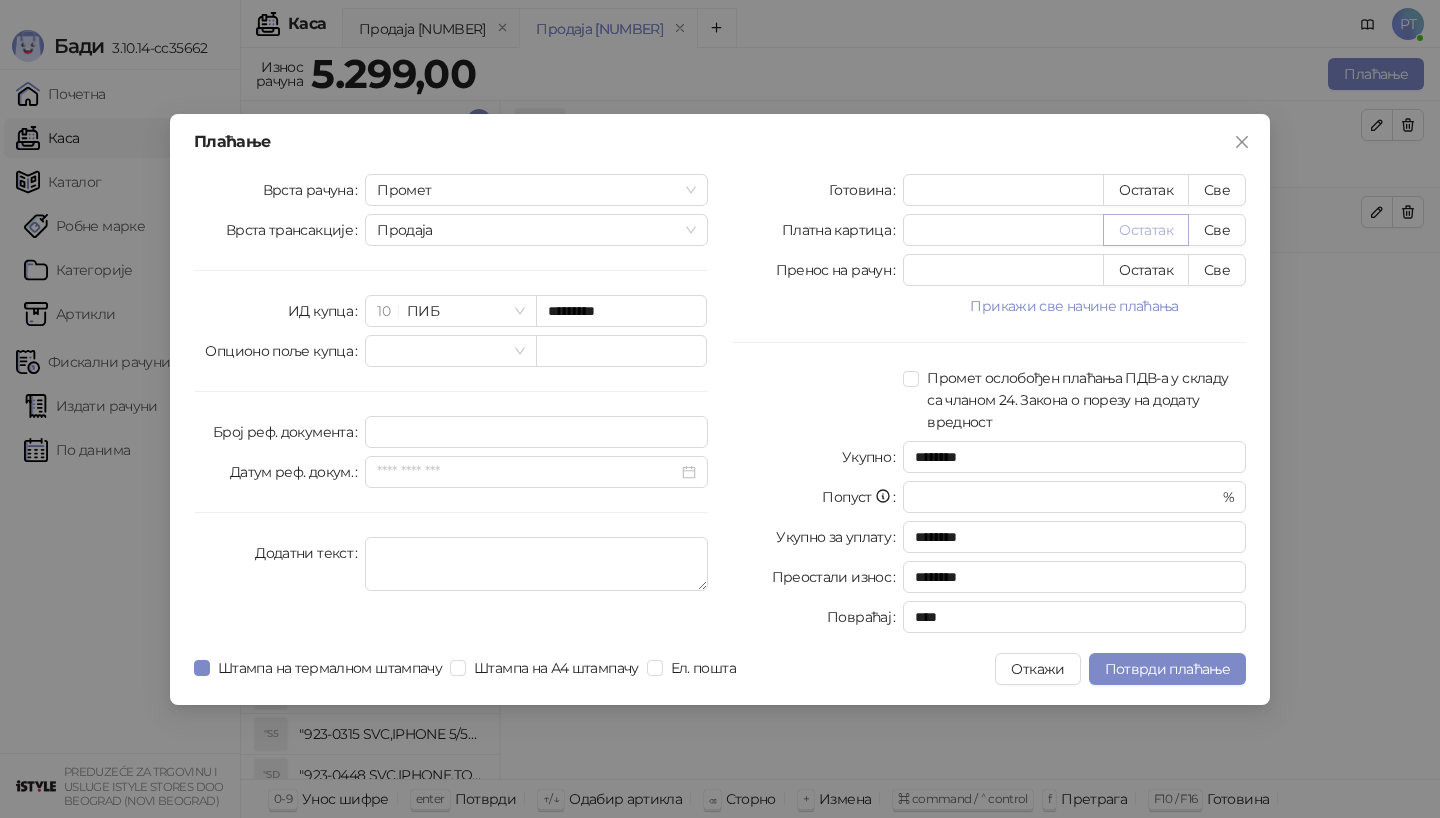 click on "Остатак" at bounding box center (1146, 230) 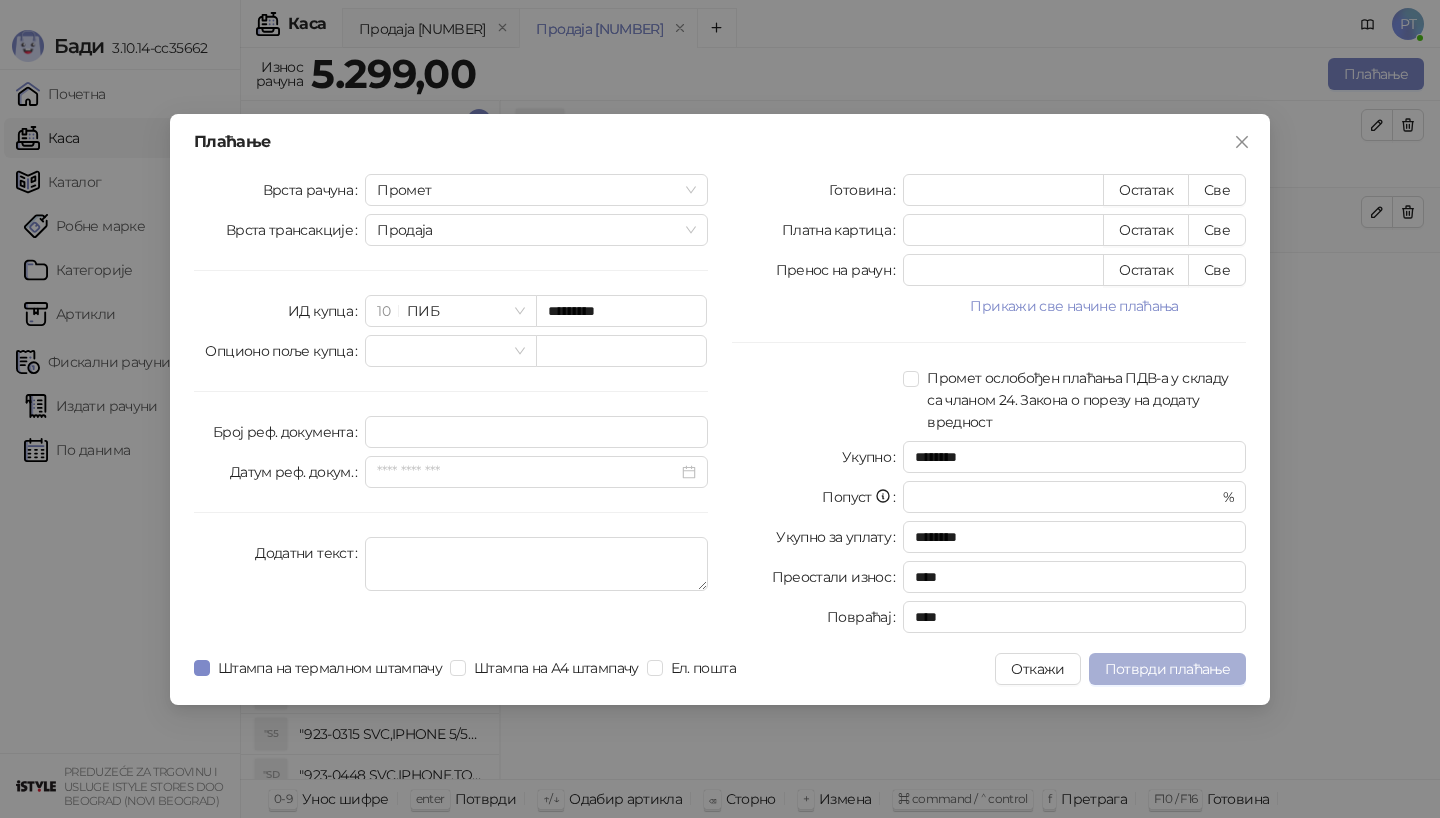 click on "Потврди плаћање" at bounding box center [1167, 669] 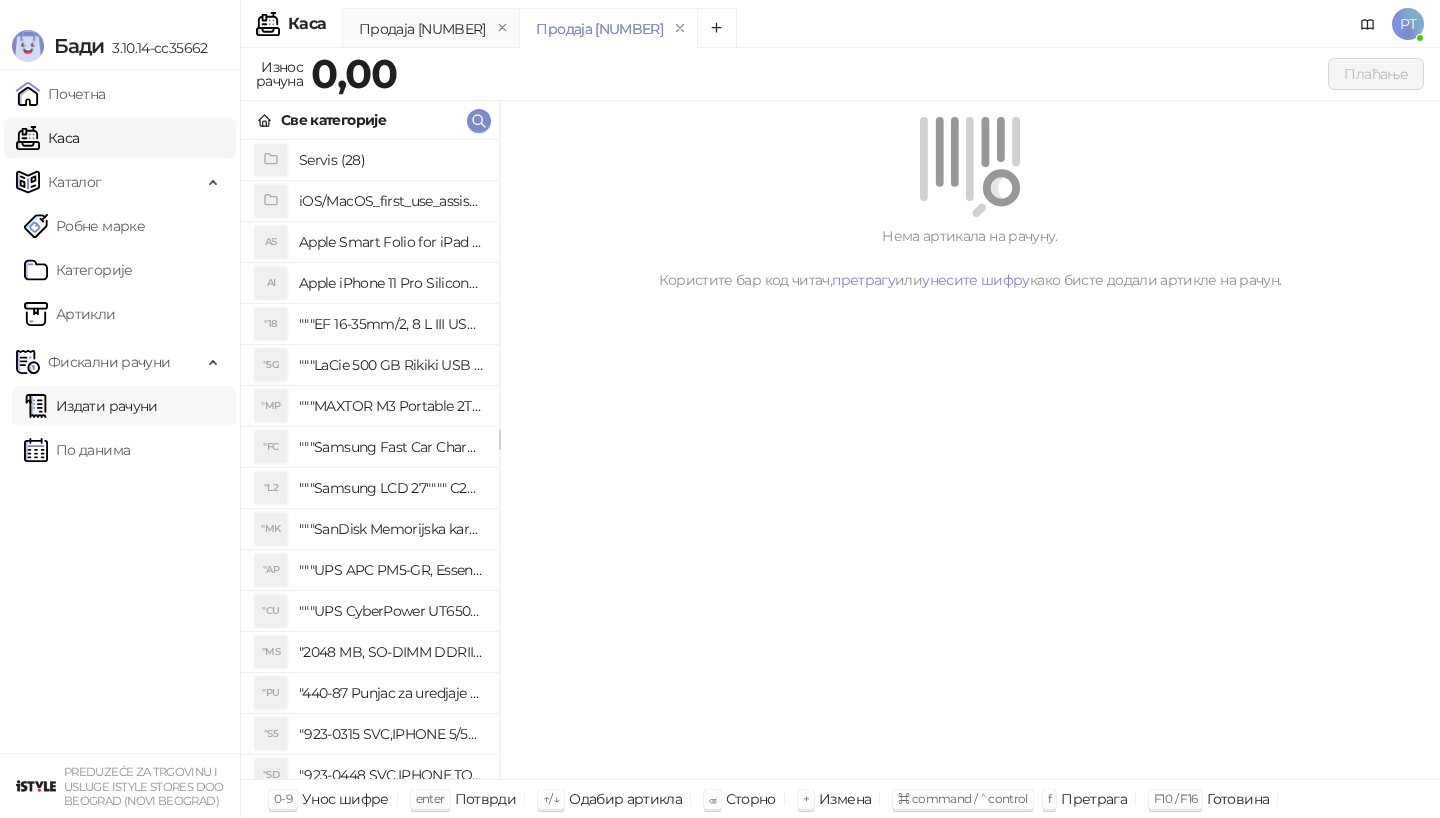 click on "Издати рачуни" at bounding box center (91, 406) 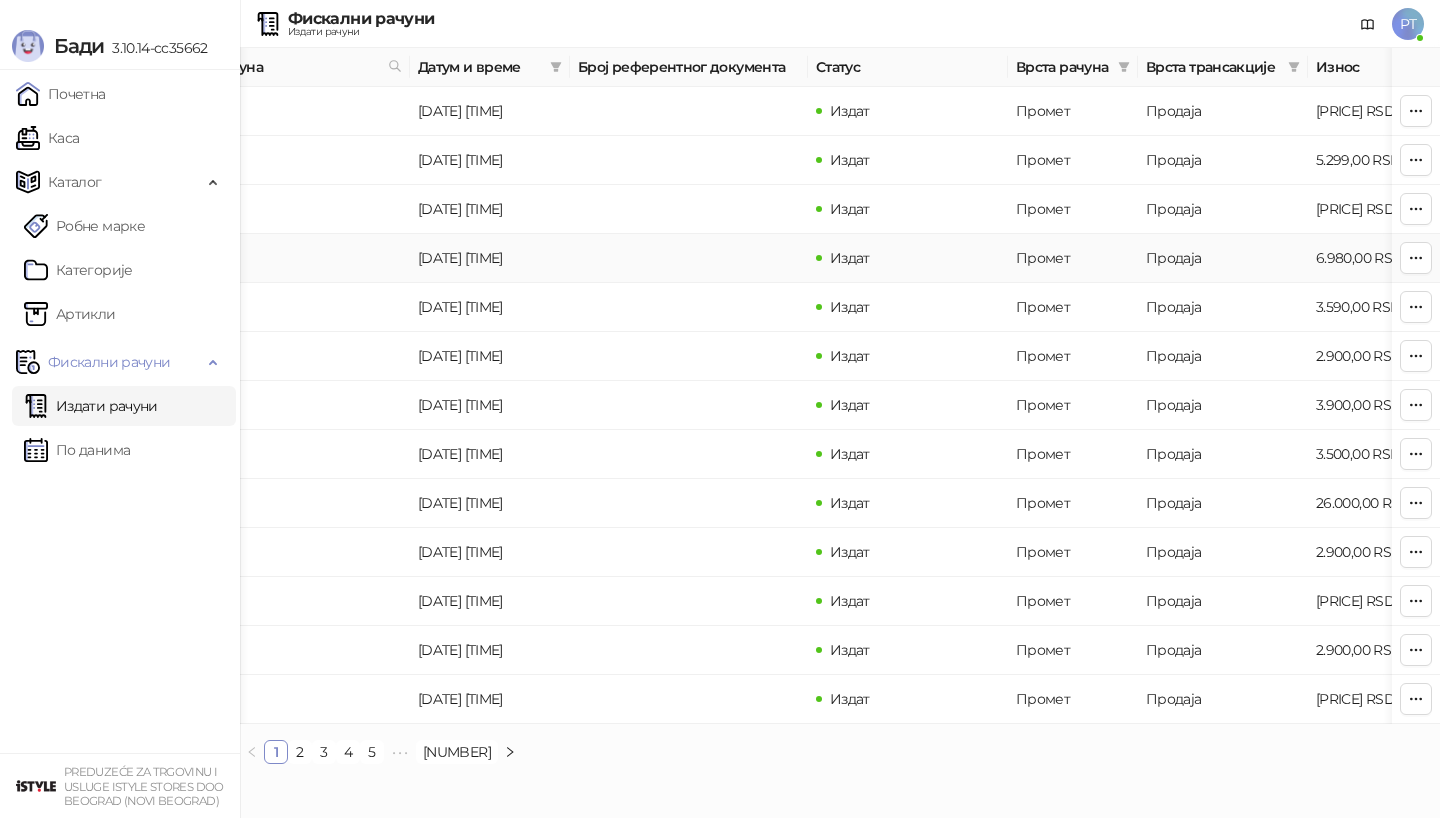scroll, scrollTop: 0, scrollLeft: 66, axis: horizontal 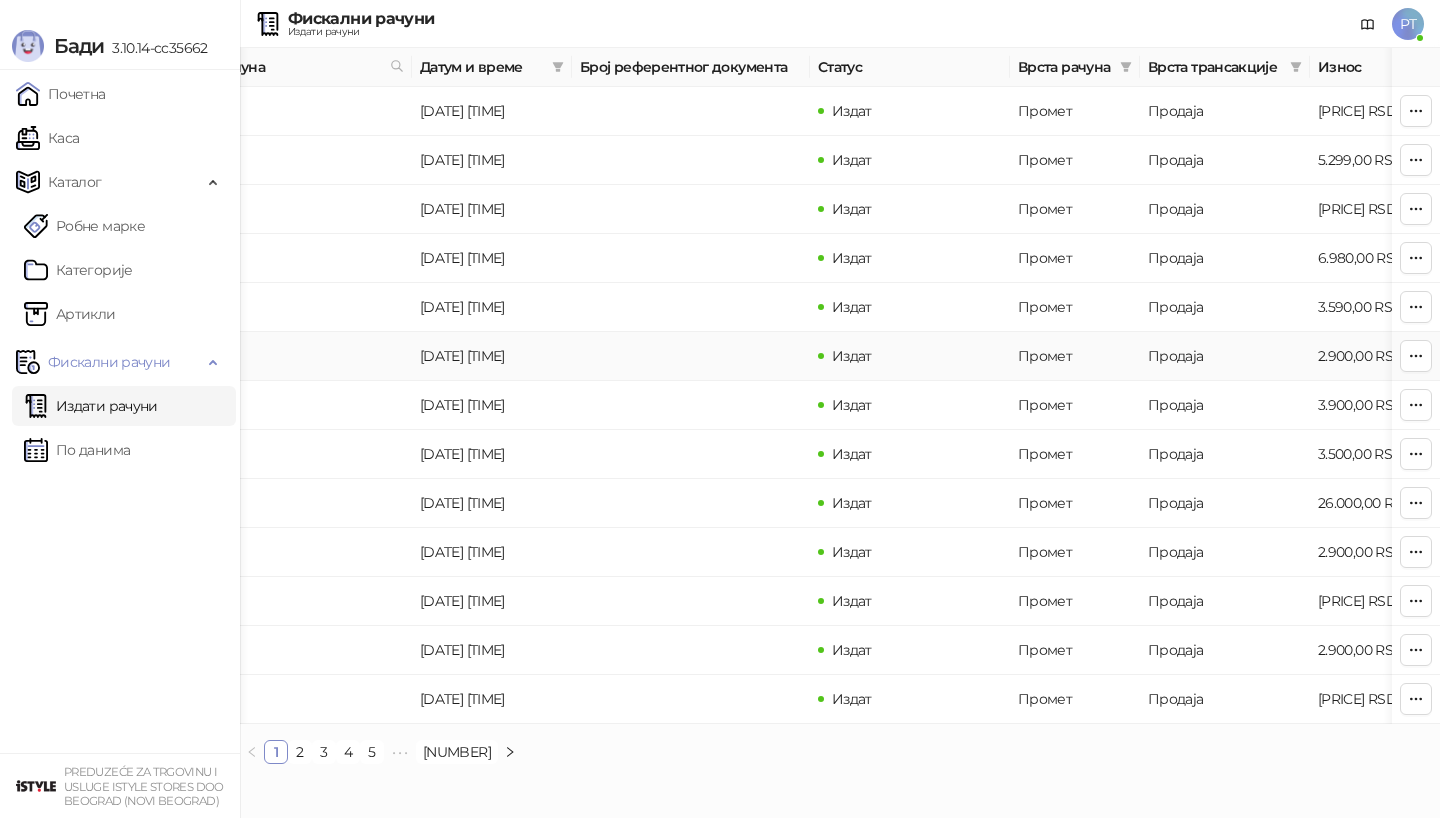 click on "[ID]" at bounding box center (192, 356) 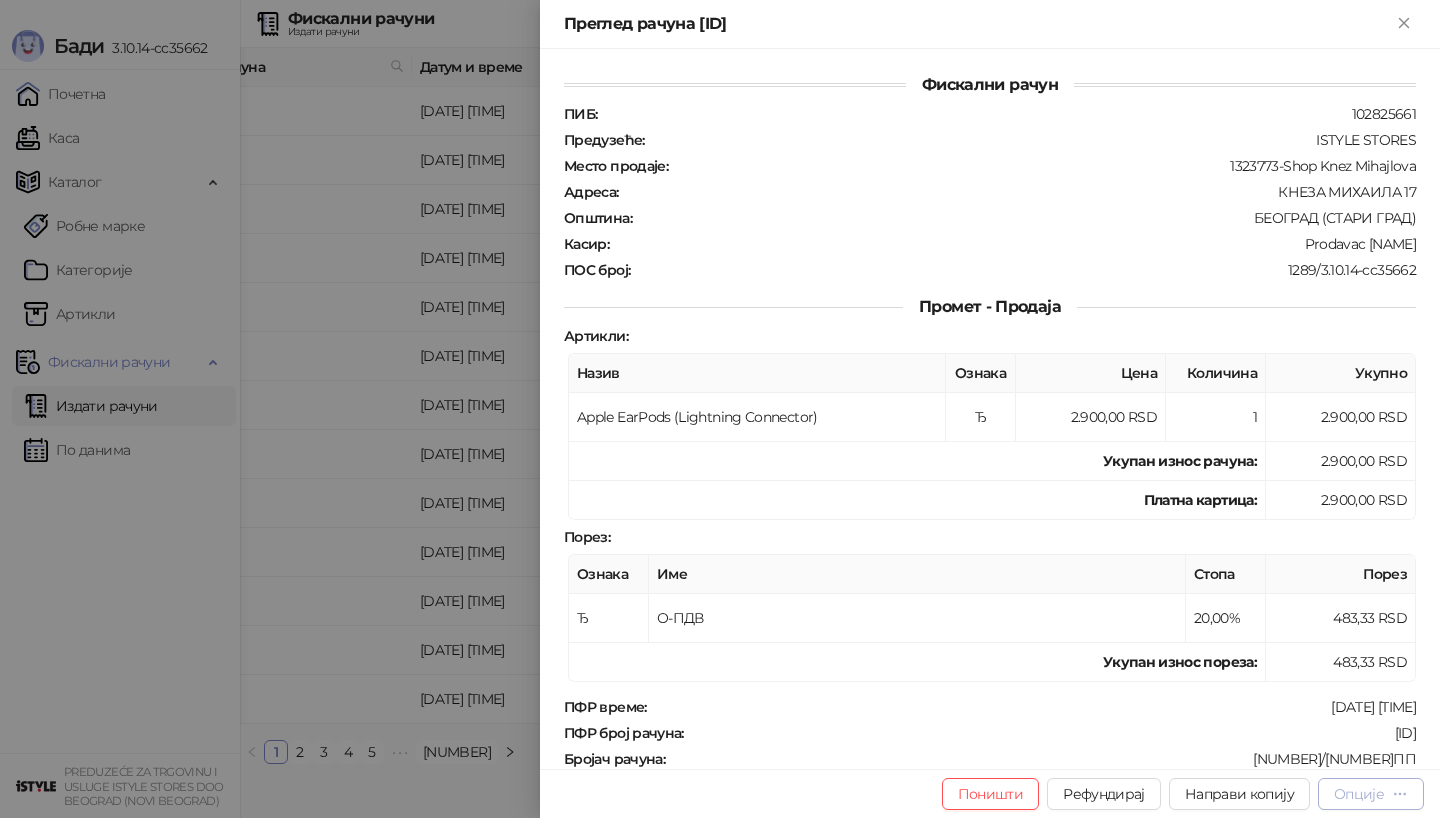 click on "Опције" at bounding box center [1359, 794] 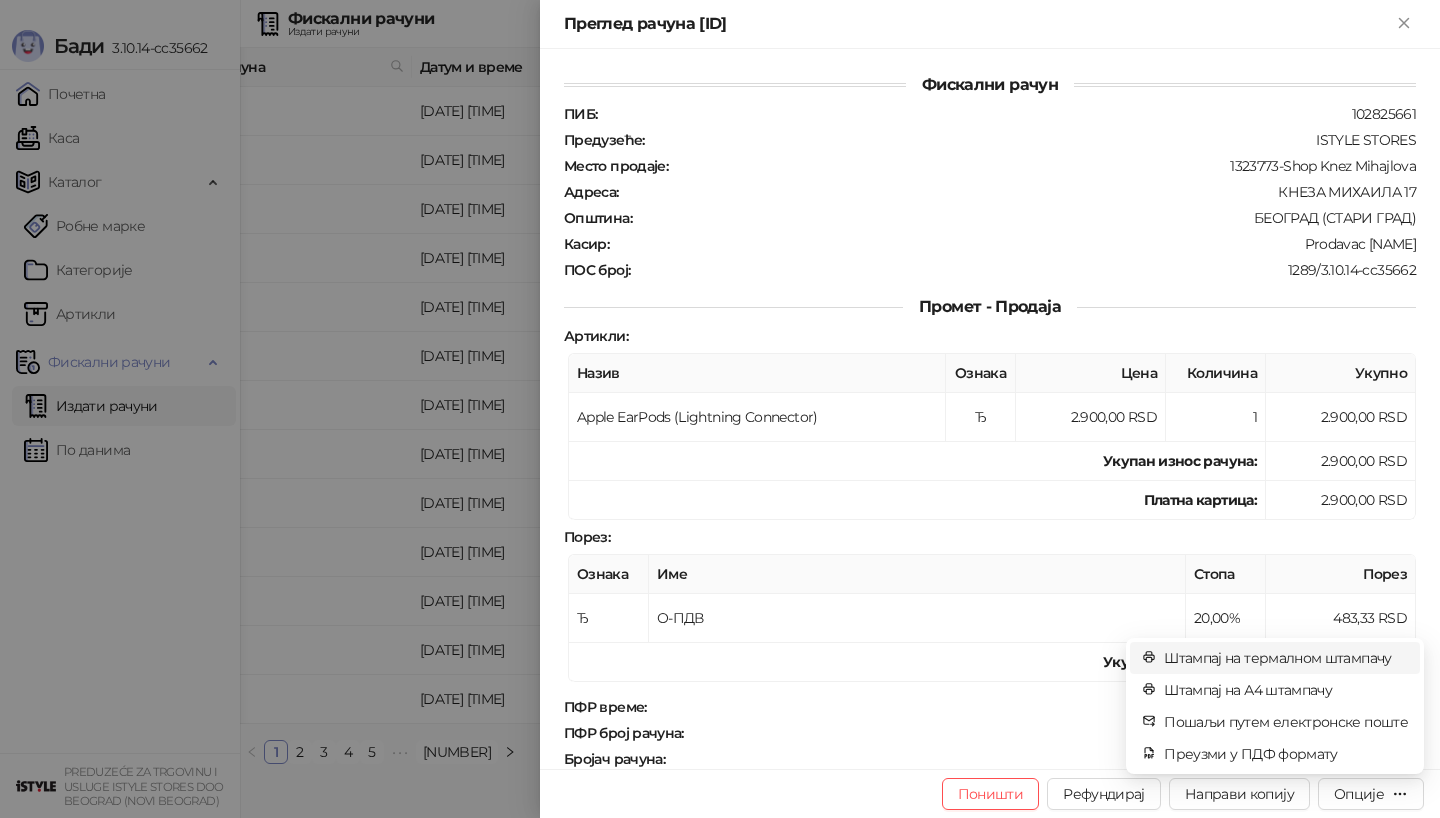 click on "Штампај на термалном штампачу" at bounding box center (1286, 658) 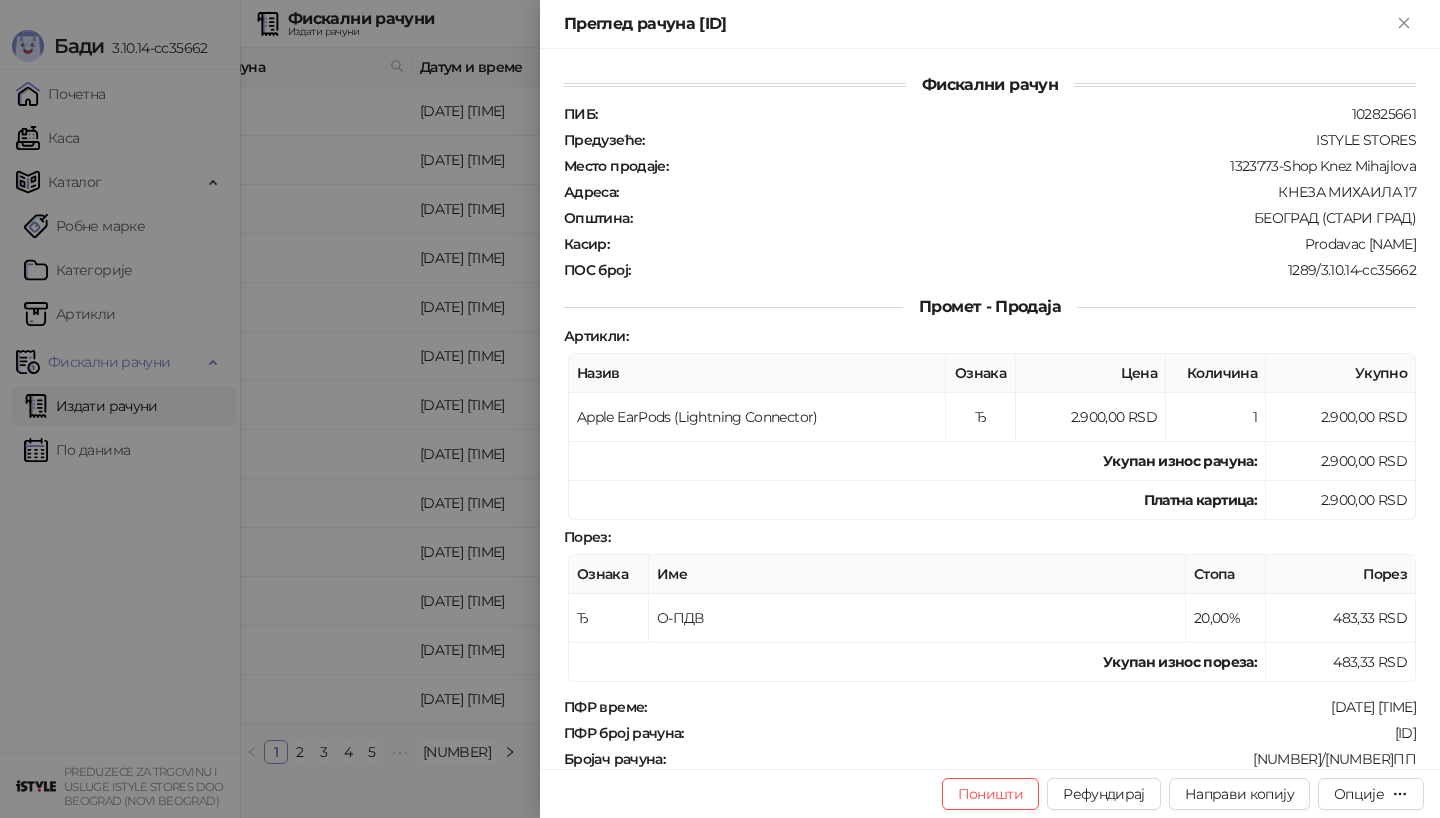 click at bounding box center [720, 409] 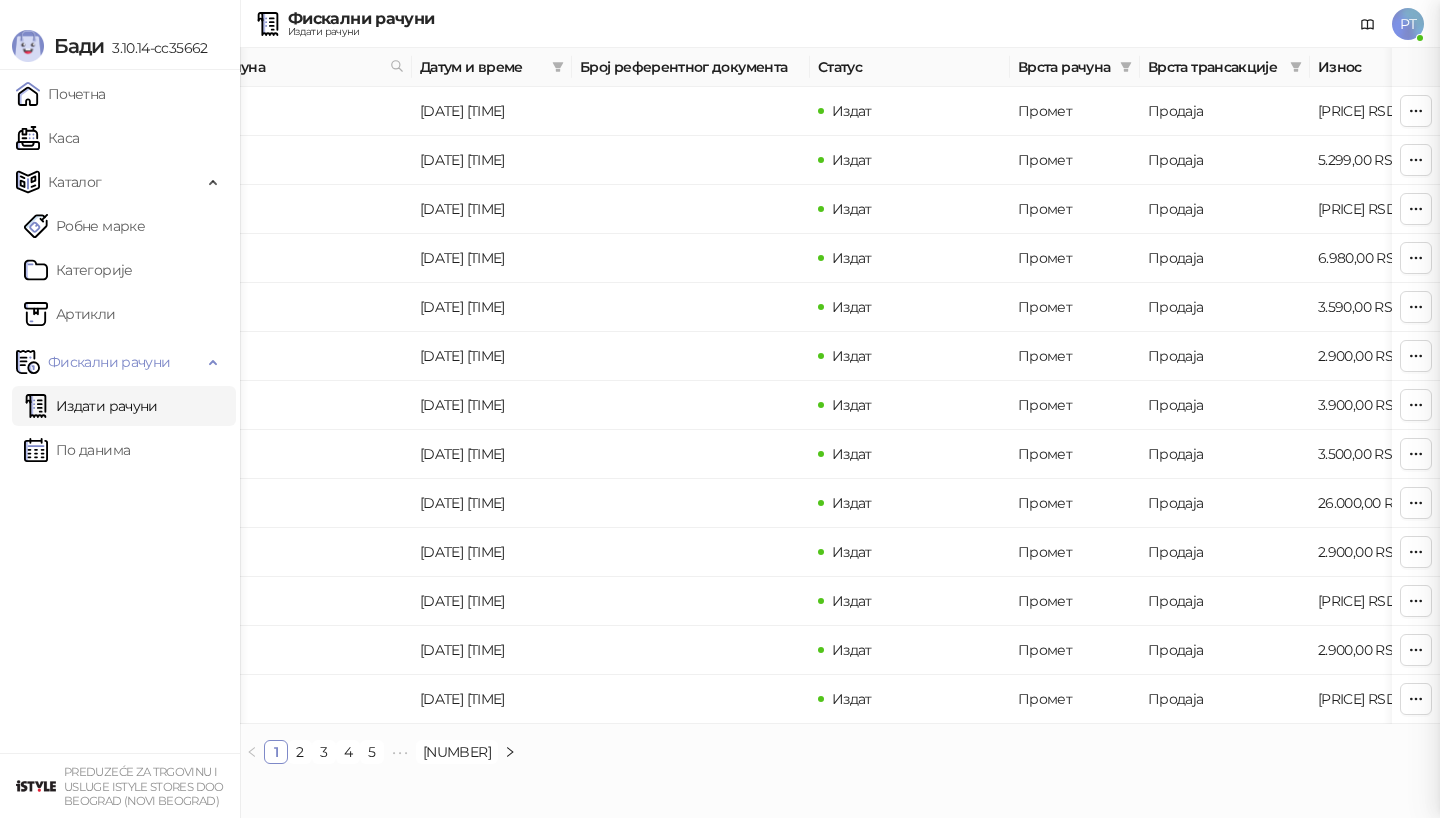 click at bounding box center [720, 409] 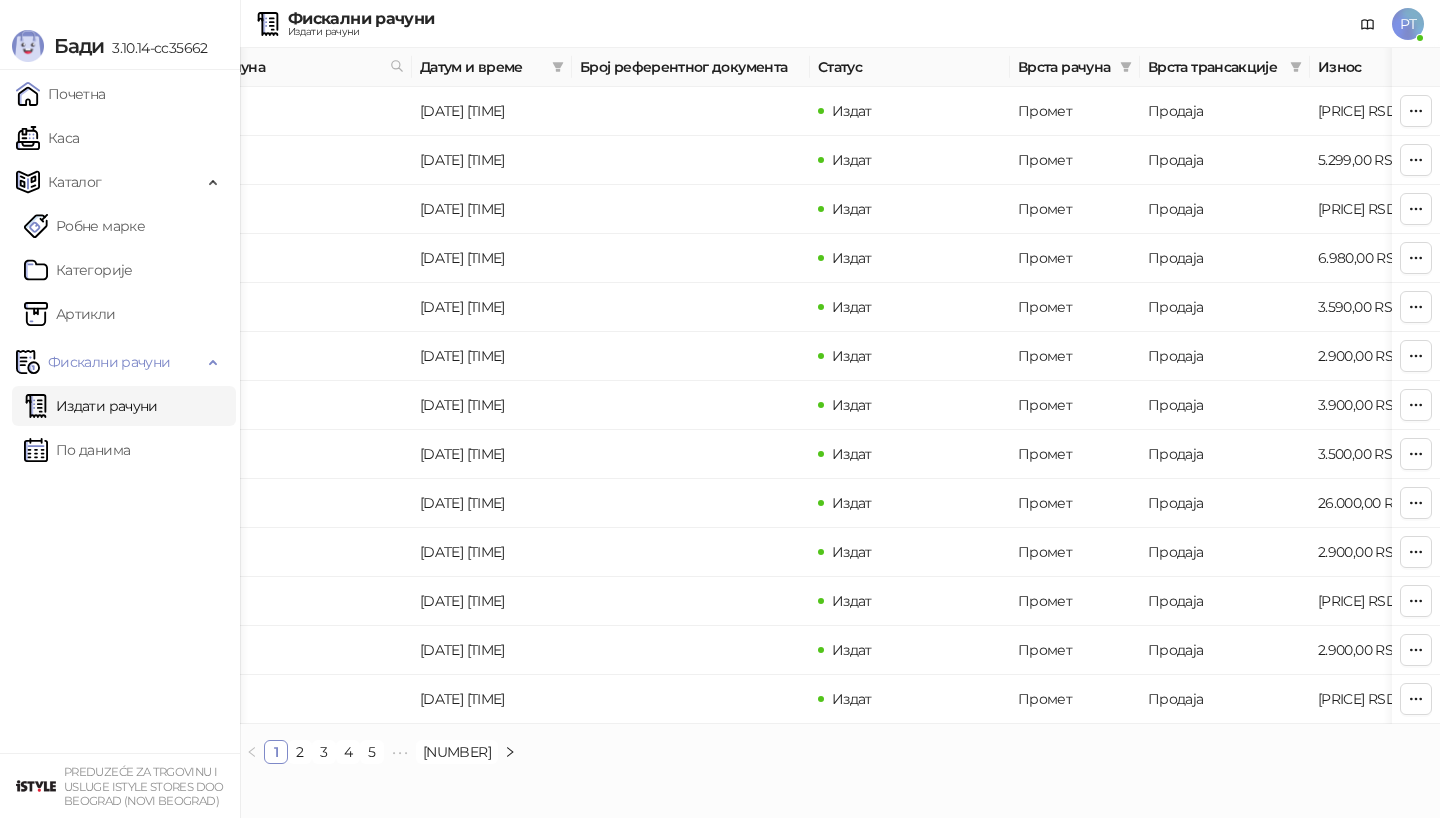 click on "Каса" at bounding box center (47, 138) 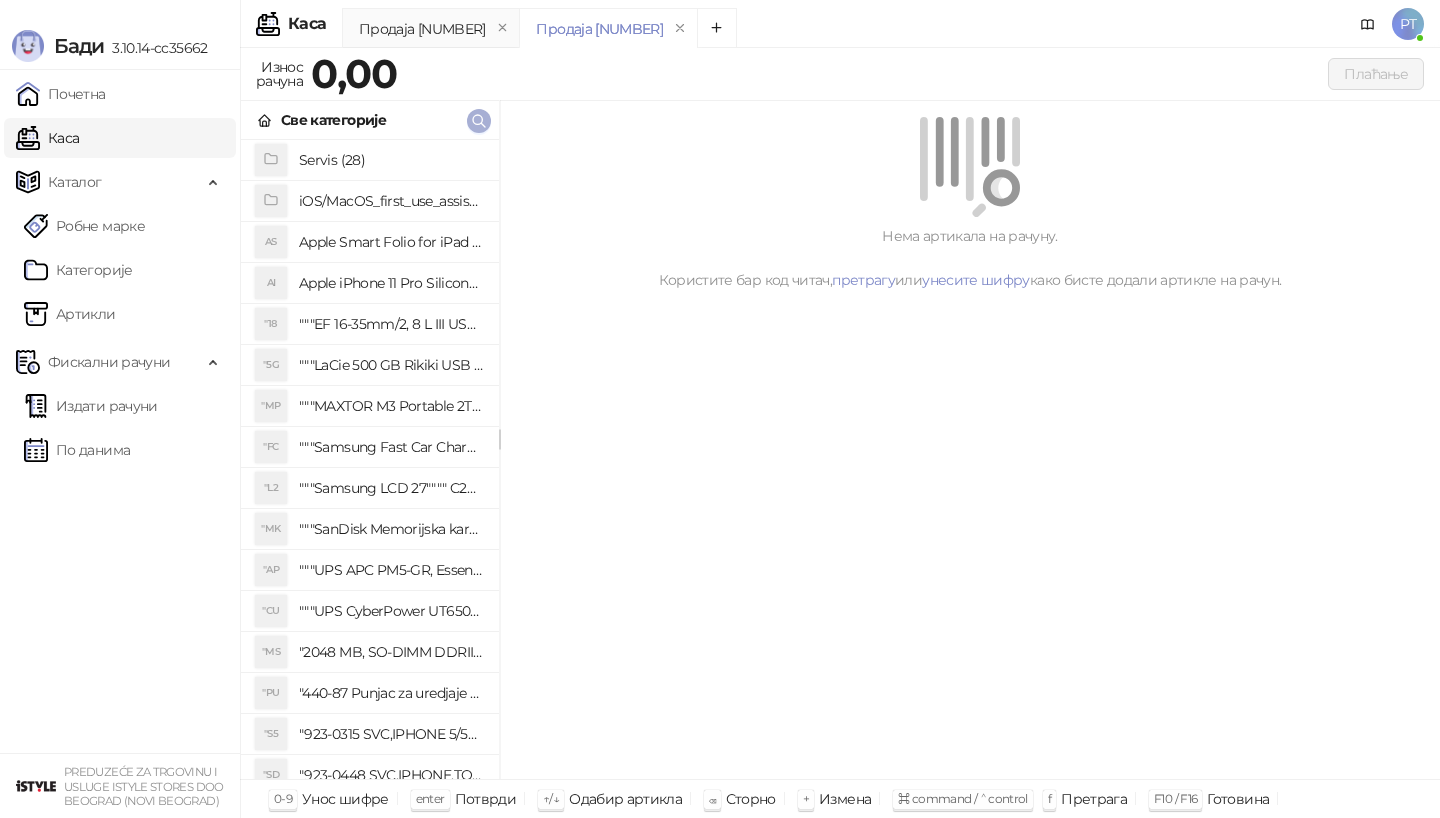 click 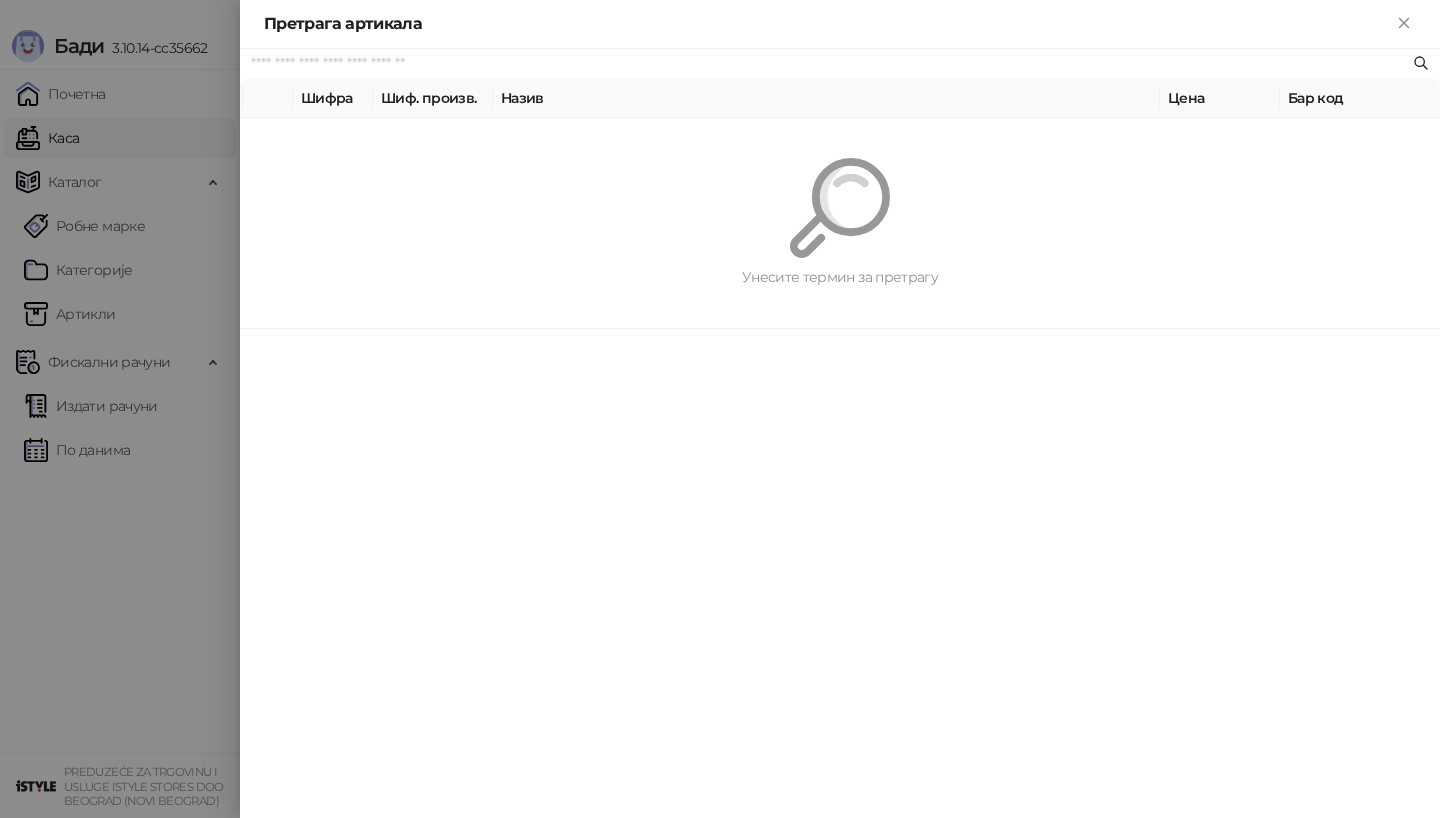 paste on "*********" 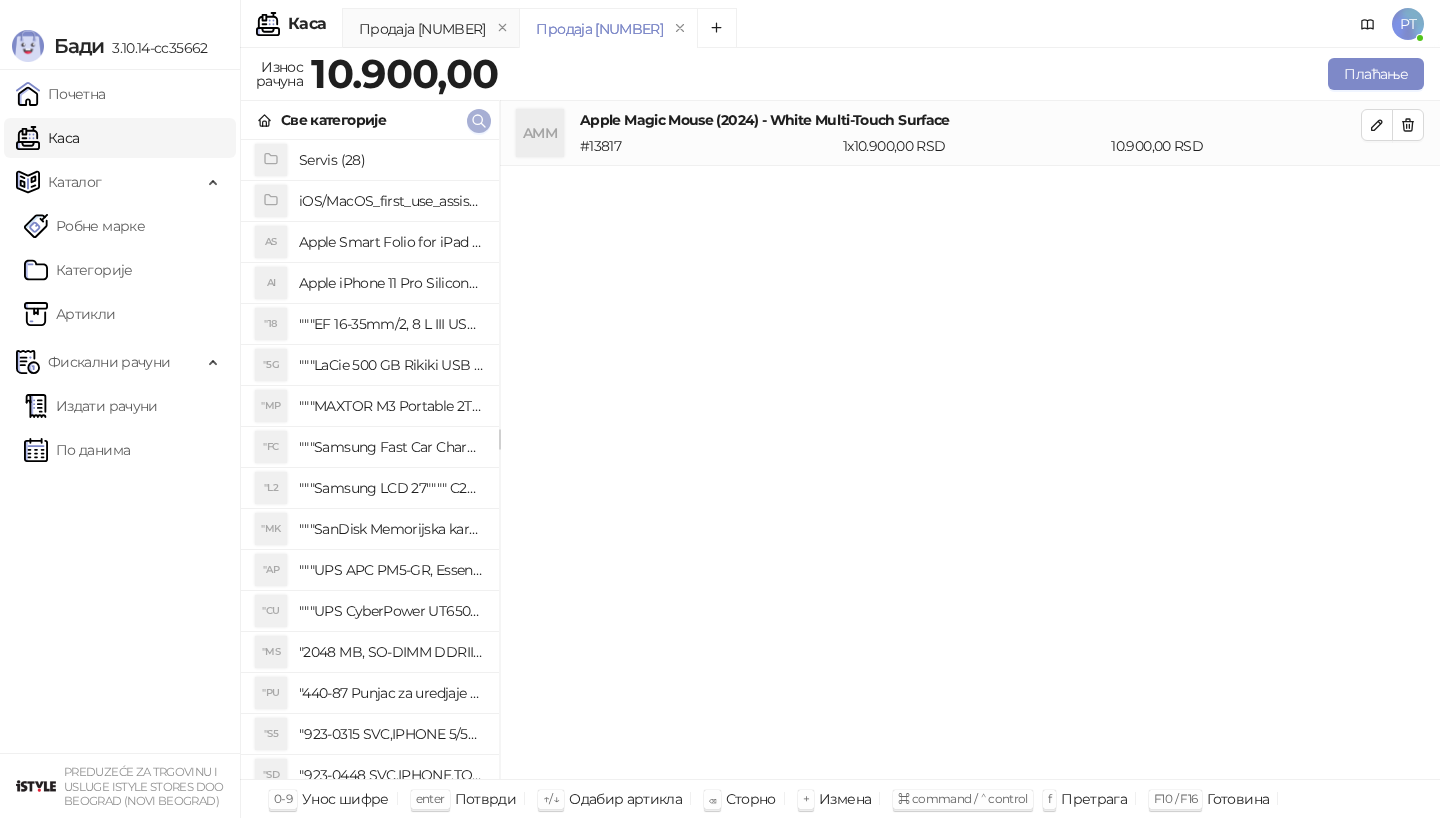 click 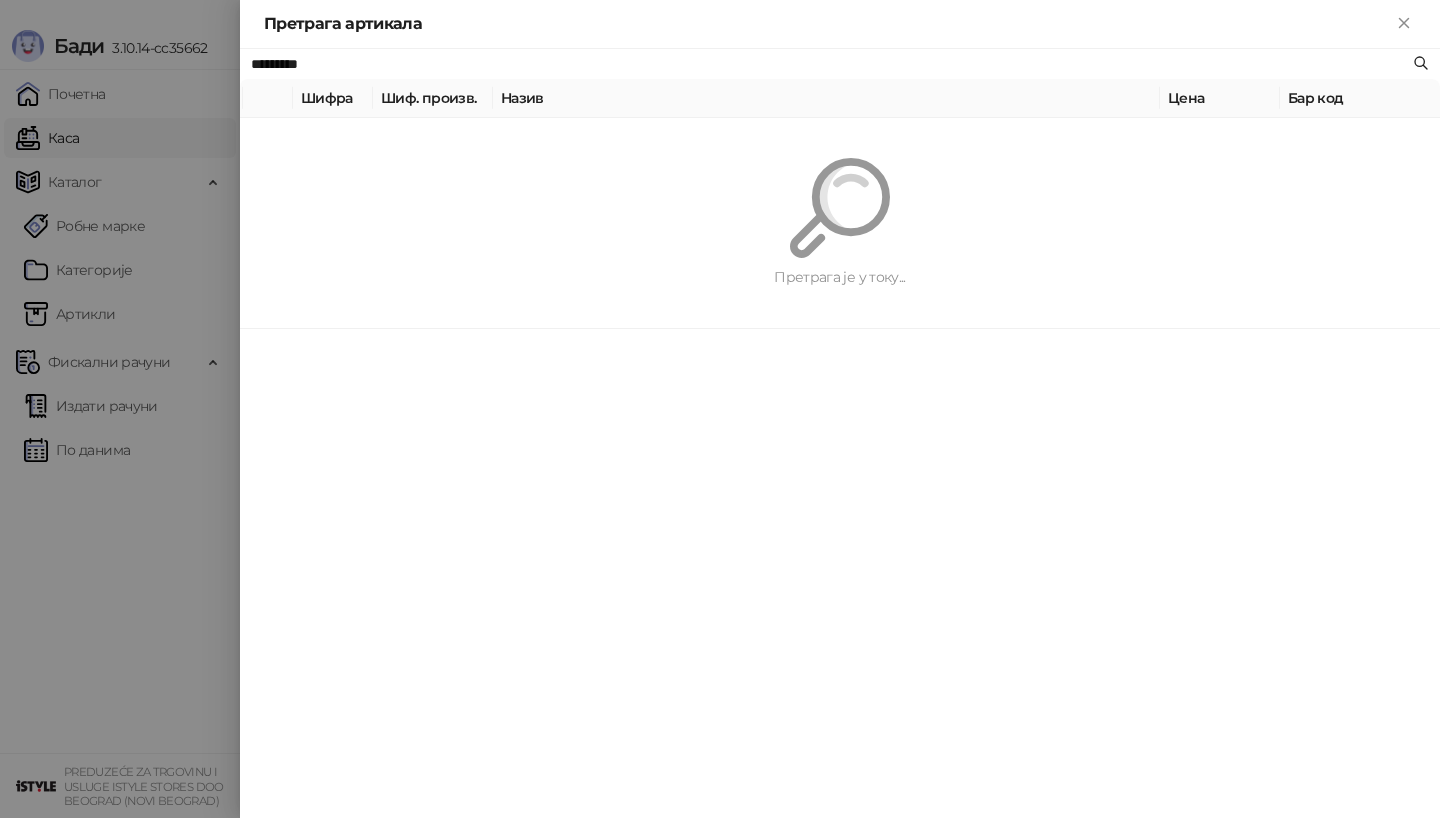 paste 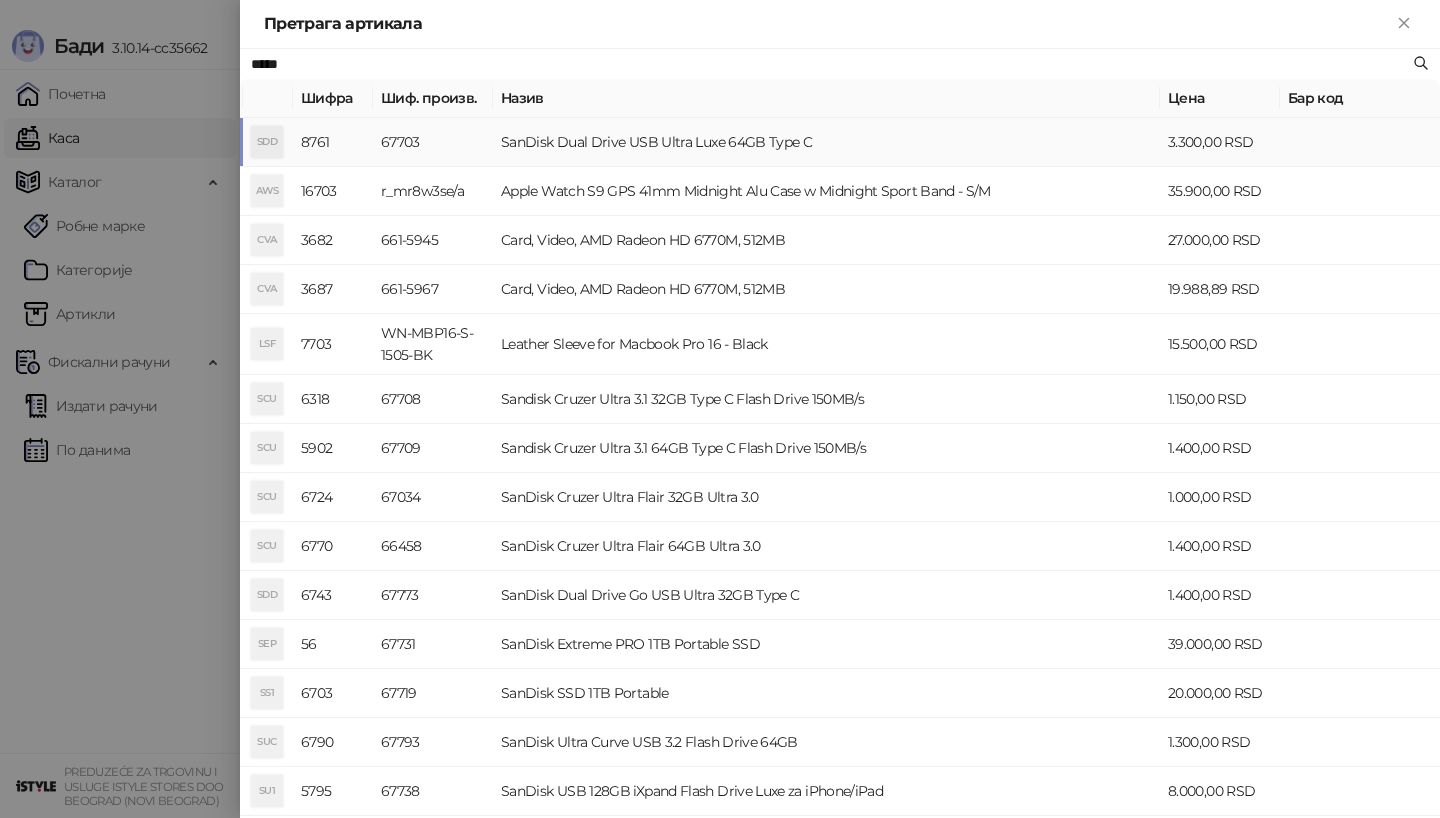 type on "*****" 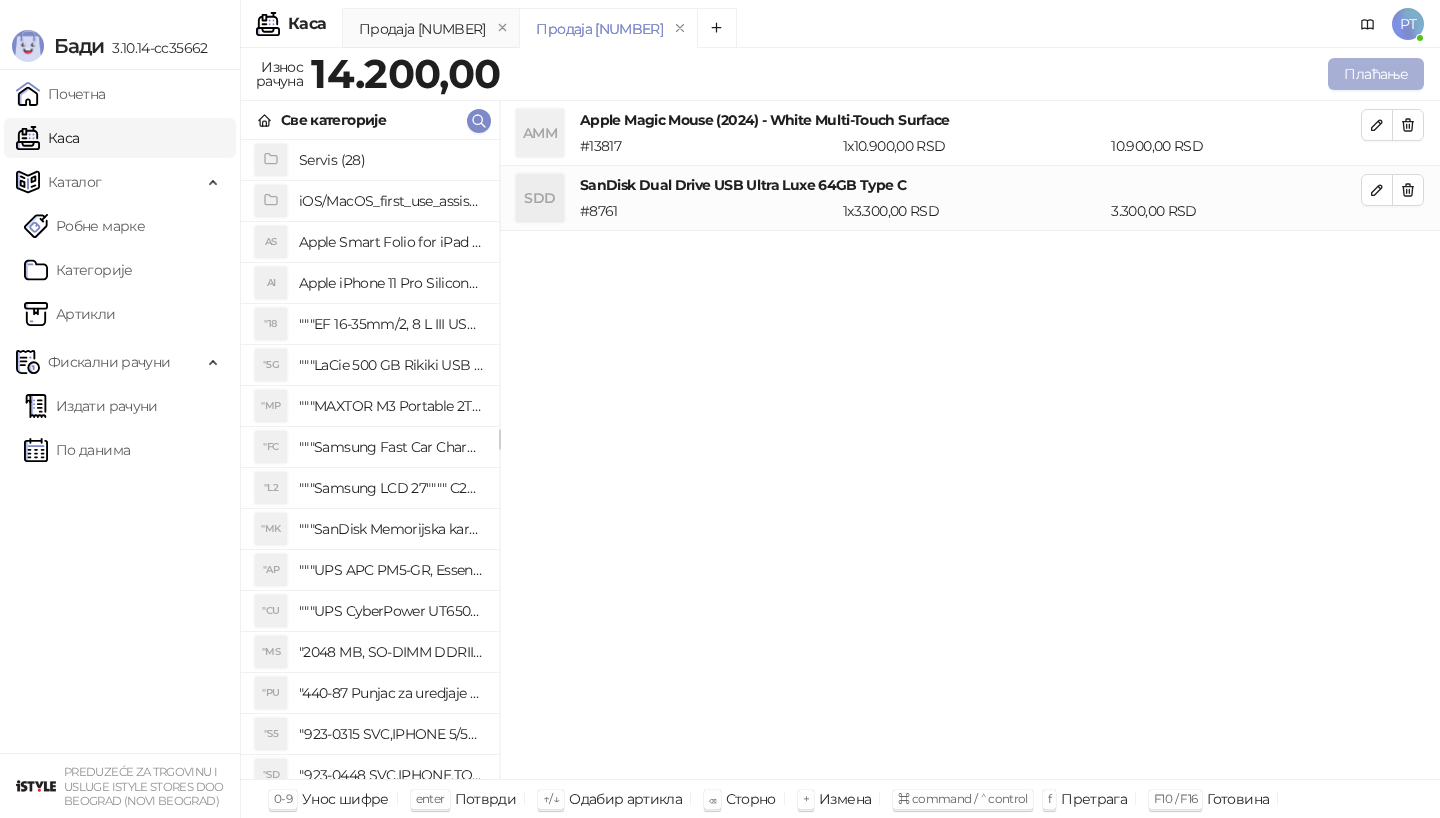 click on "Плаћање" at bounding box center [1376, 74] 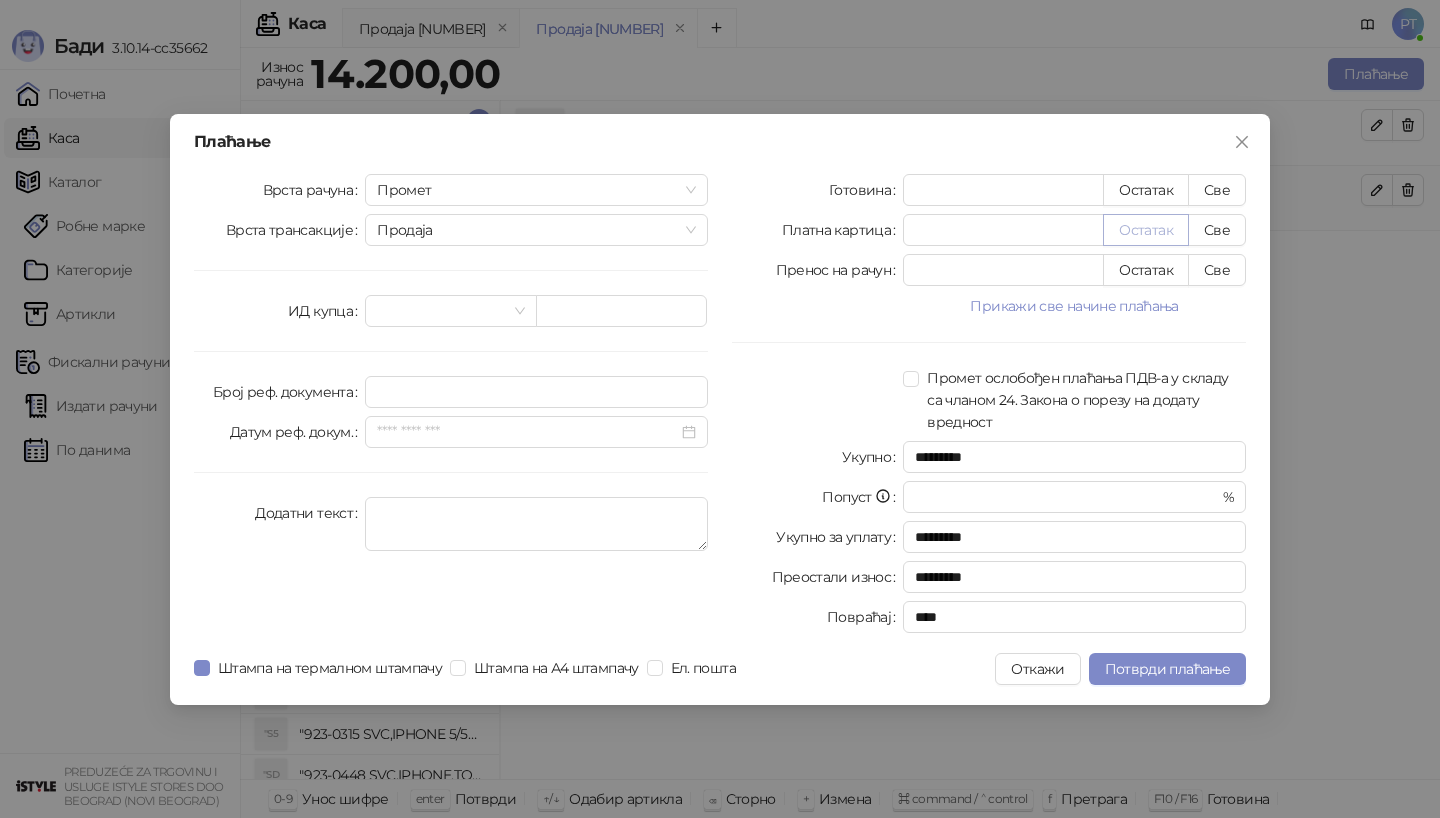 click on "Остатак" at bounding box center [1146, 230] 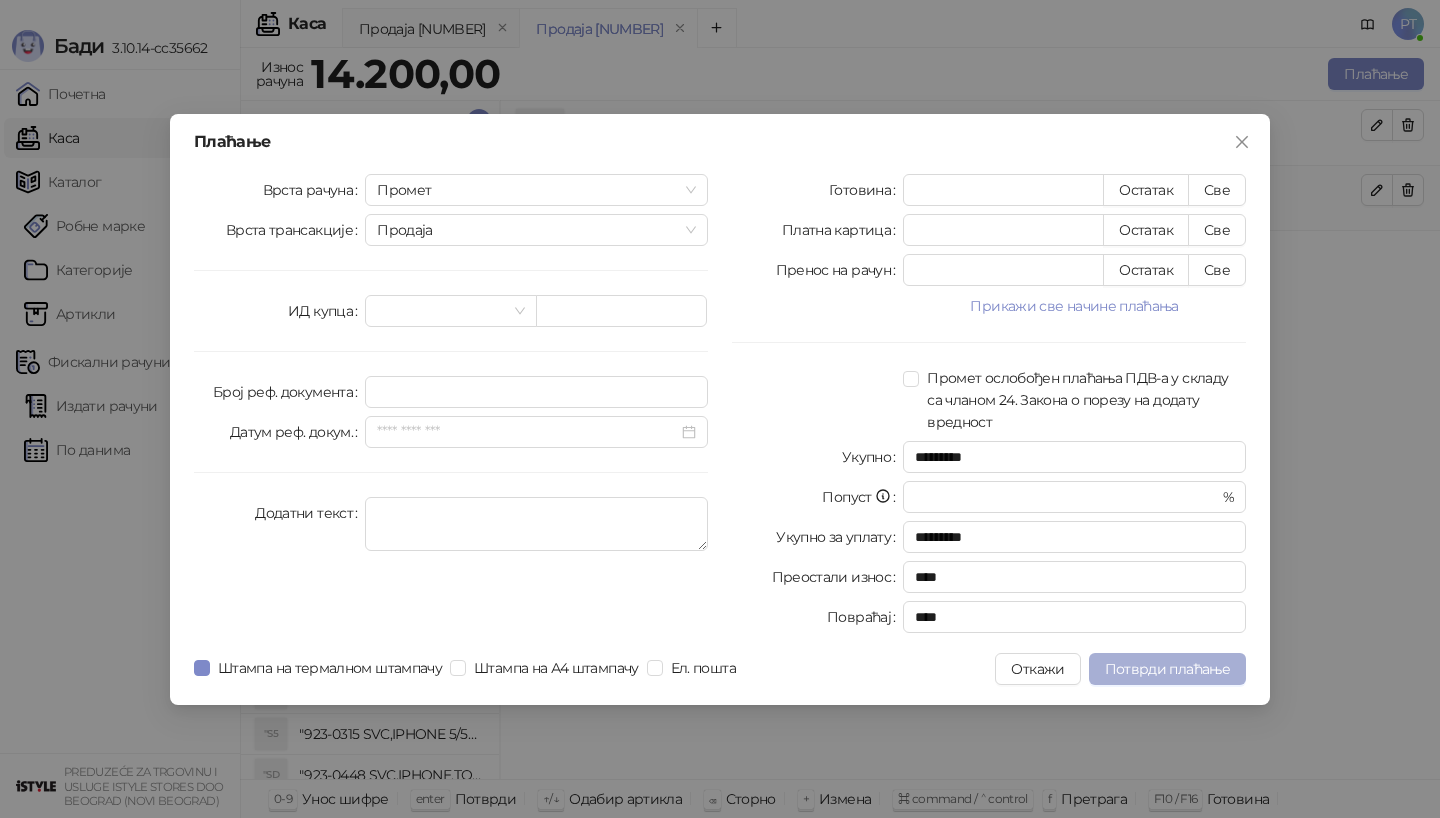 click on "Потврди плаћање" at bounding box center (1167, 669) 